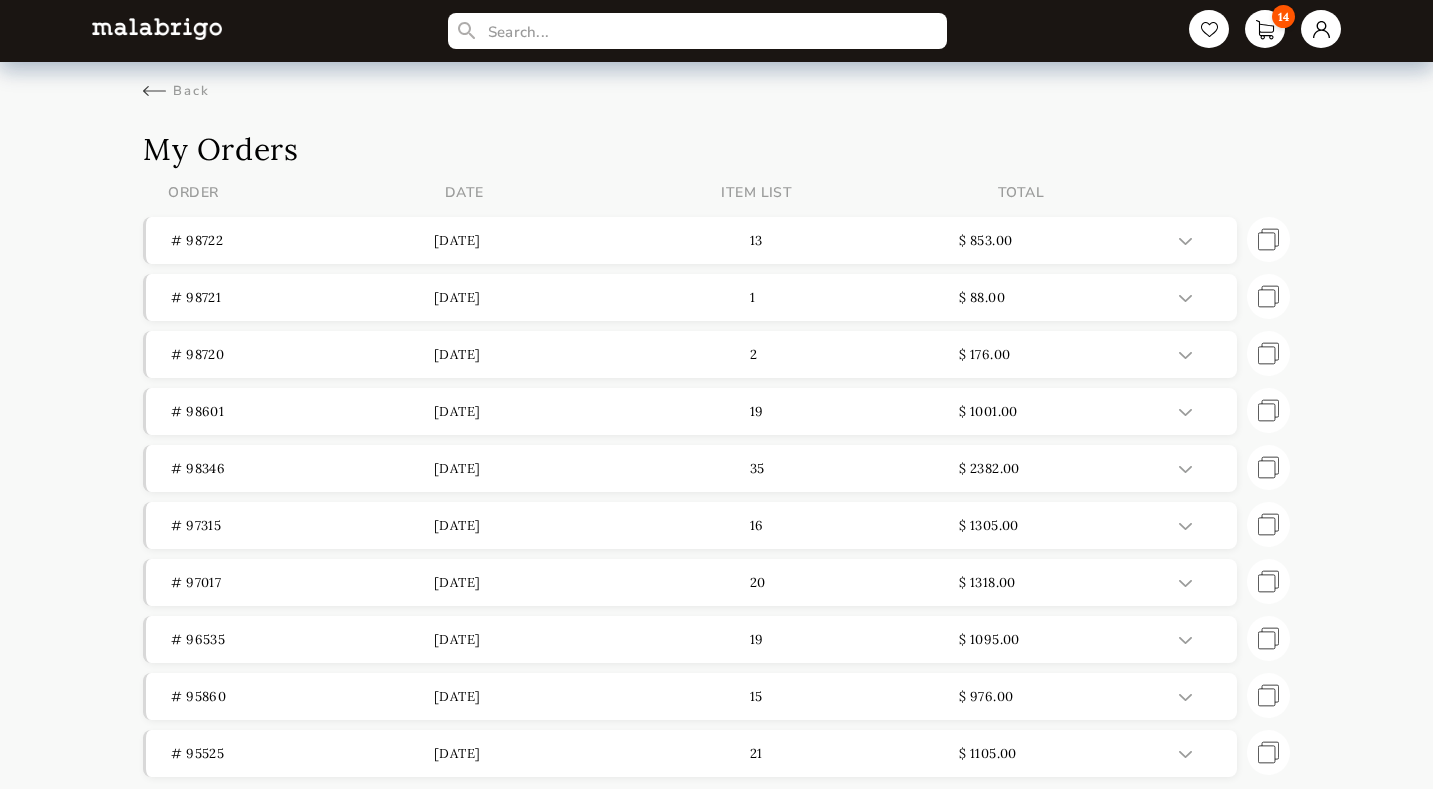 scroll, scrollTop: 0, scrollLeft: 0, axis: both 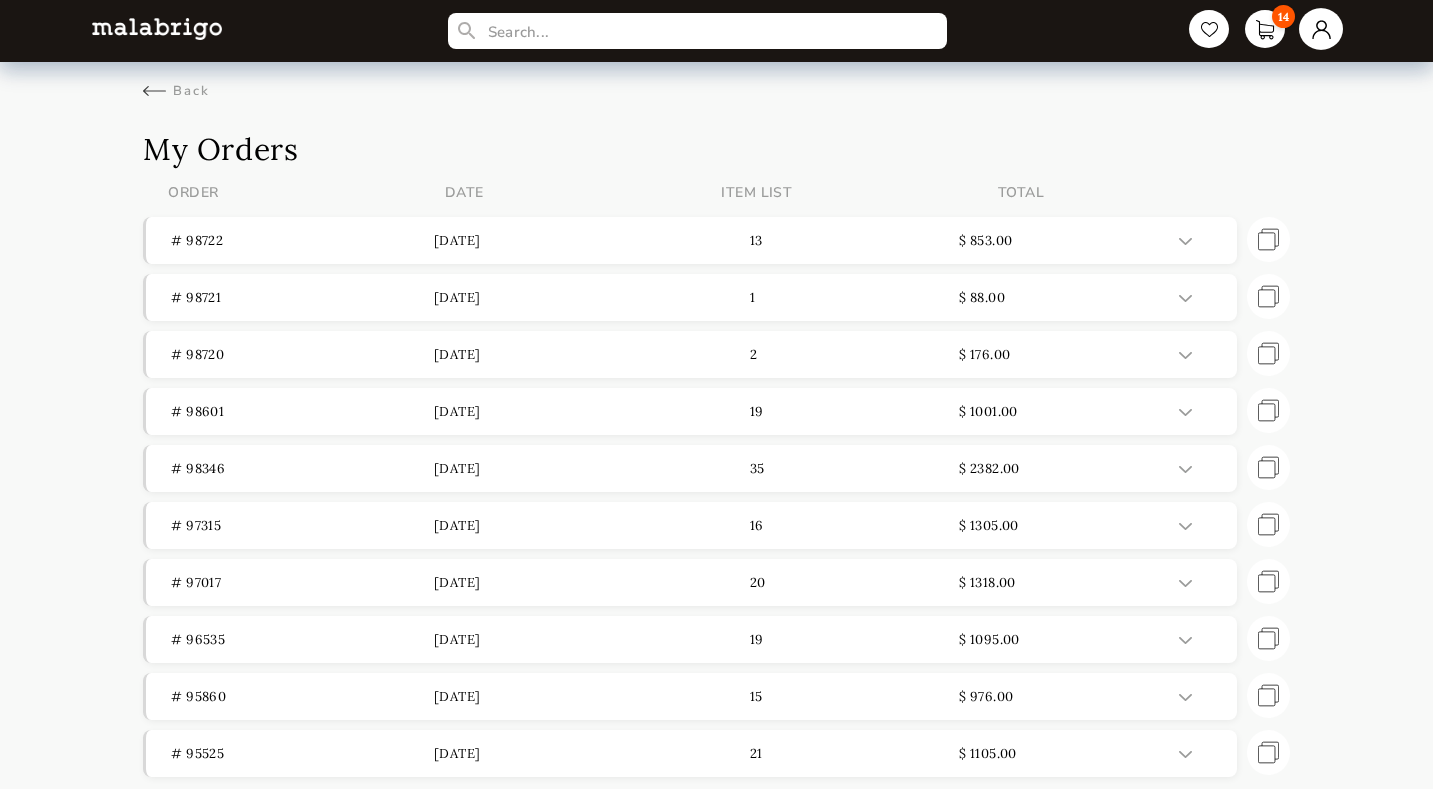 click at bounding box center (1321, 29) 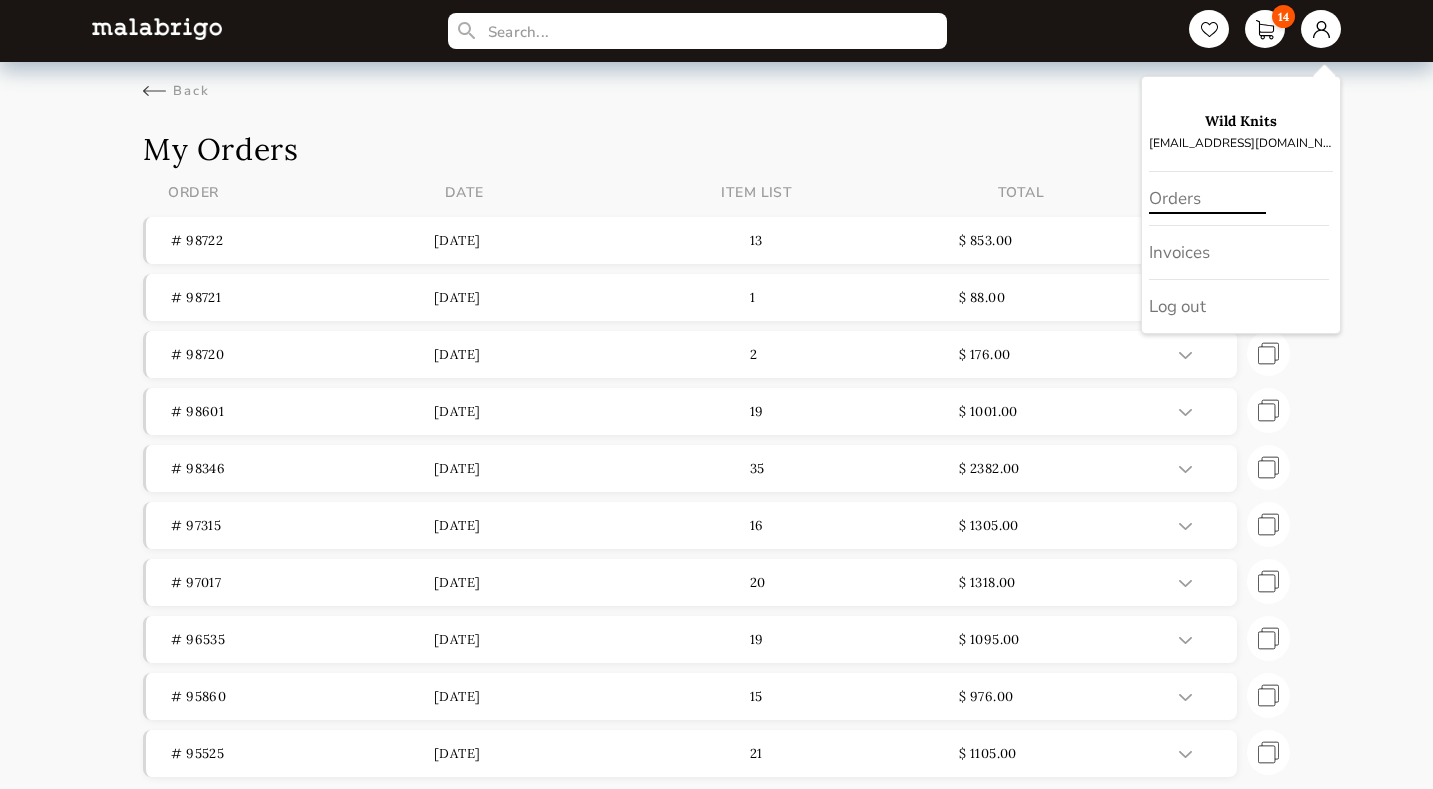 click on "Orders" at bounding box center (1239, 199) 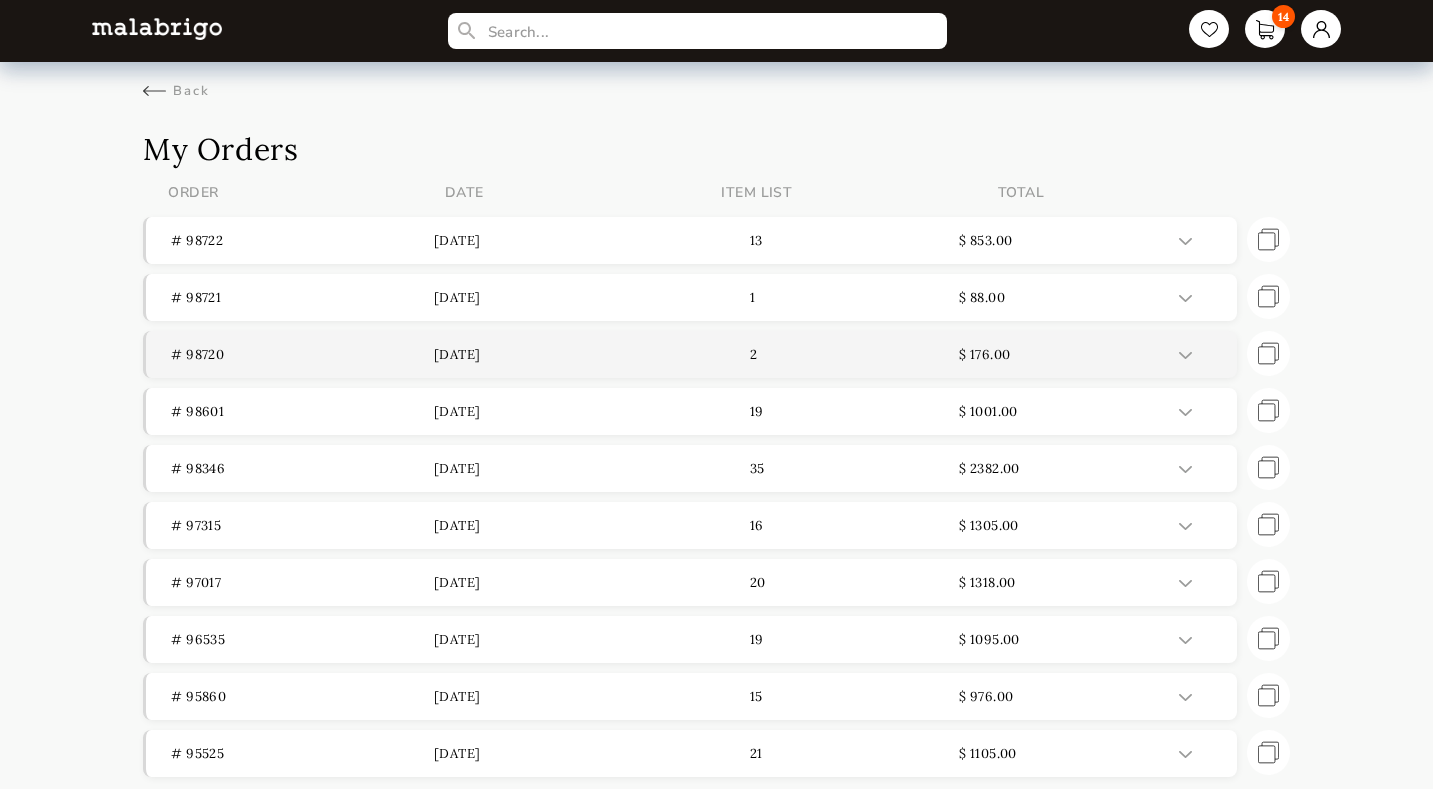 click on "# 98720" at bounding box center (302, 354) 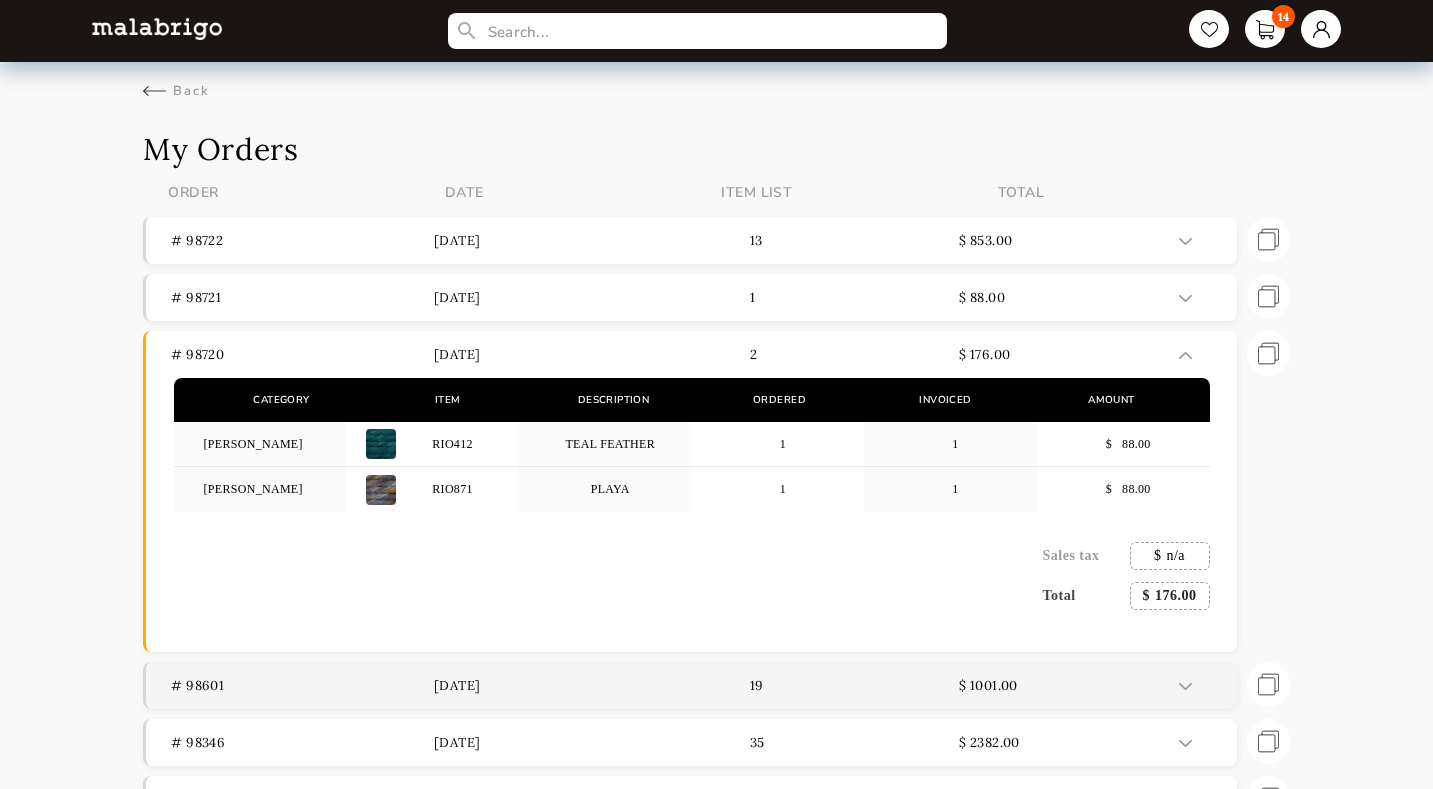 click on "# 98601" at bounding box center (302, 685) 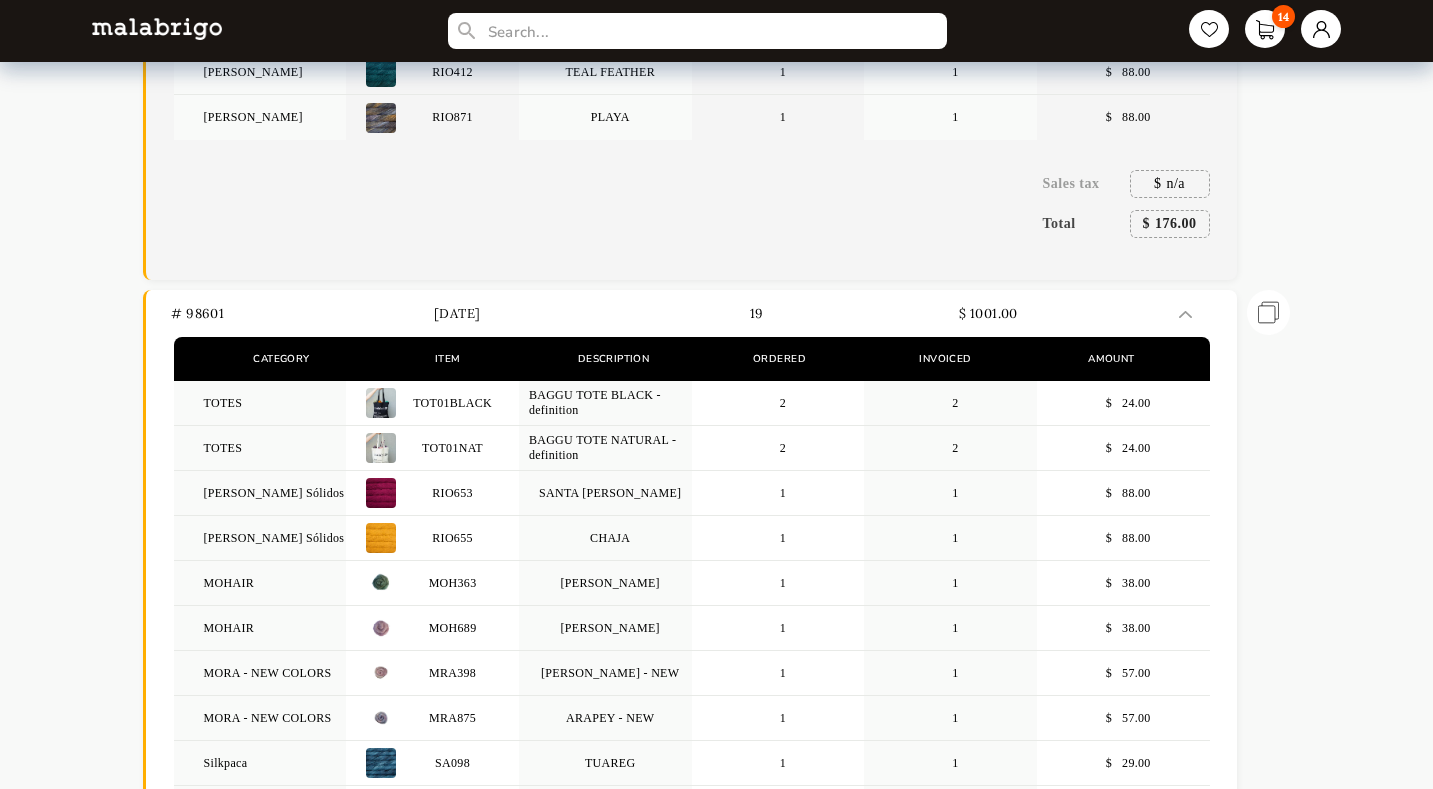 scroll, scrollTop: 371, scrollLeft: 0, axis: vertical 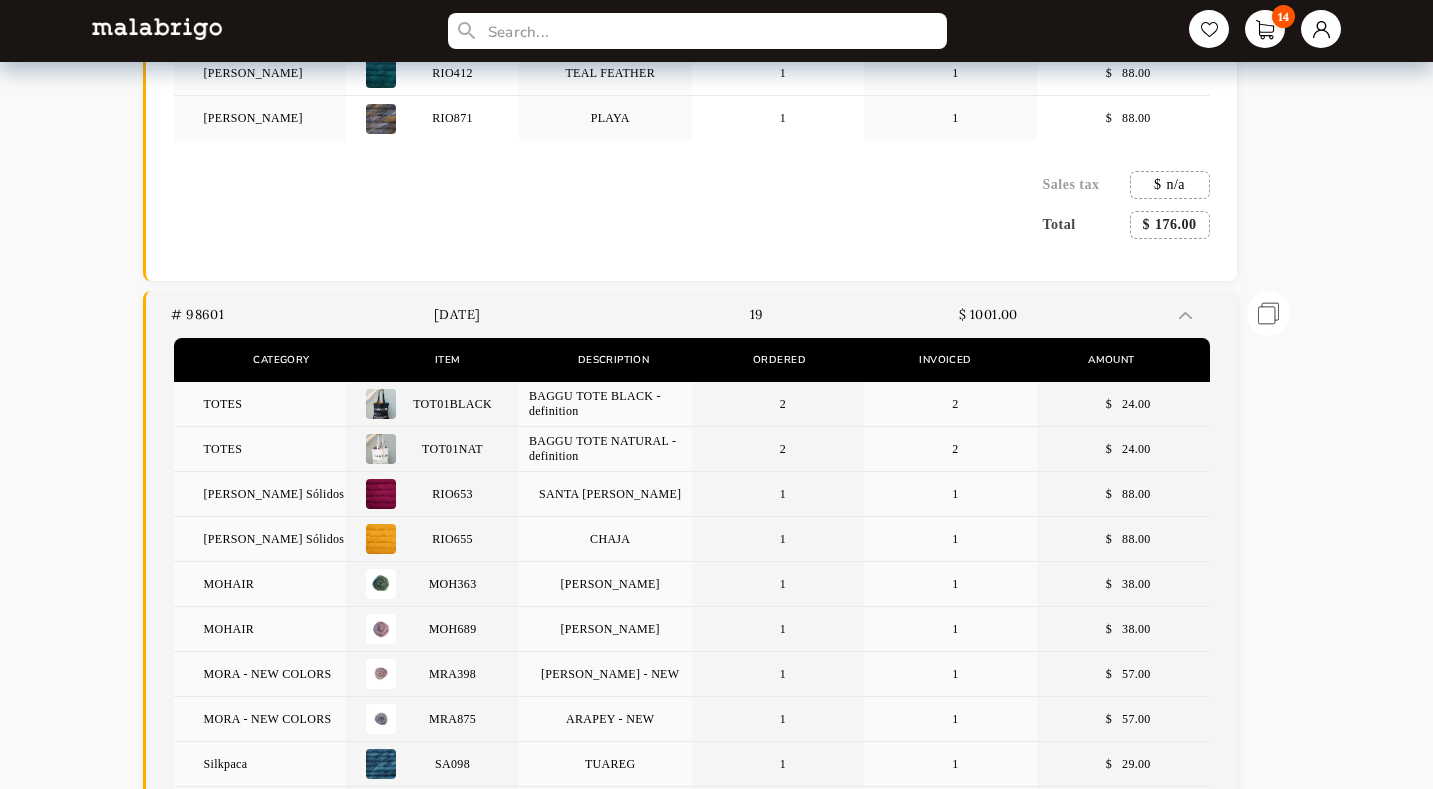 click on "# 98601" at bounding box center (302, 314) 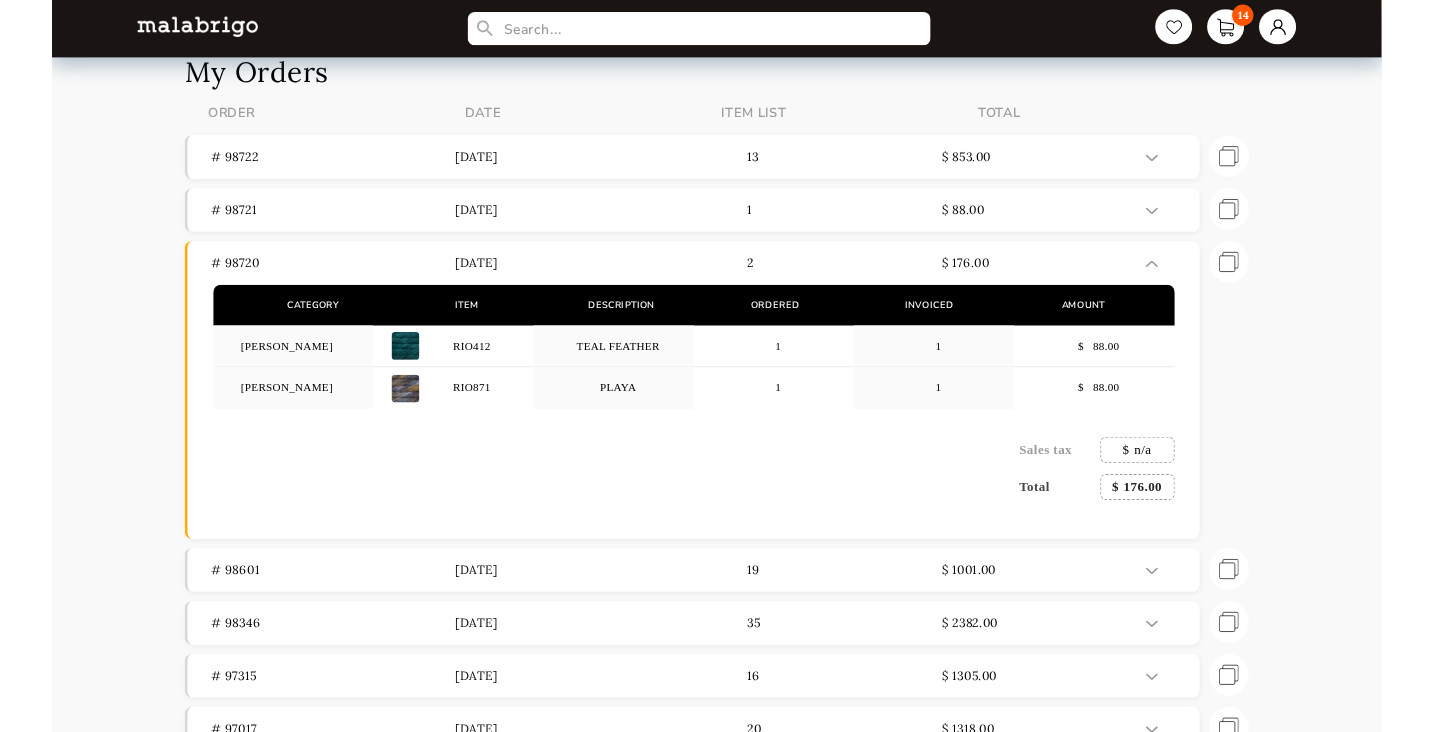 scroll, scrollTop: 0, scrollLeft: 0, axis: both 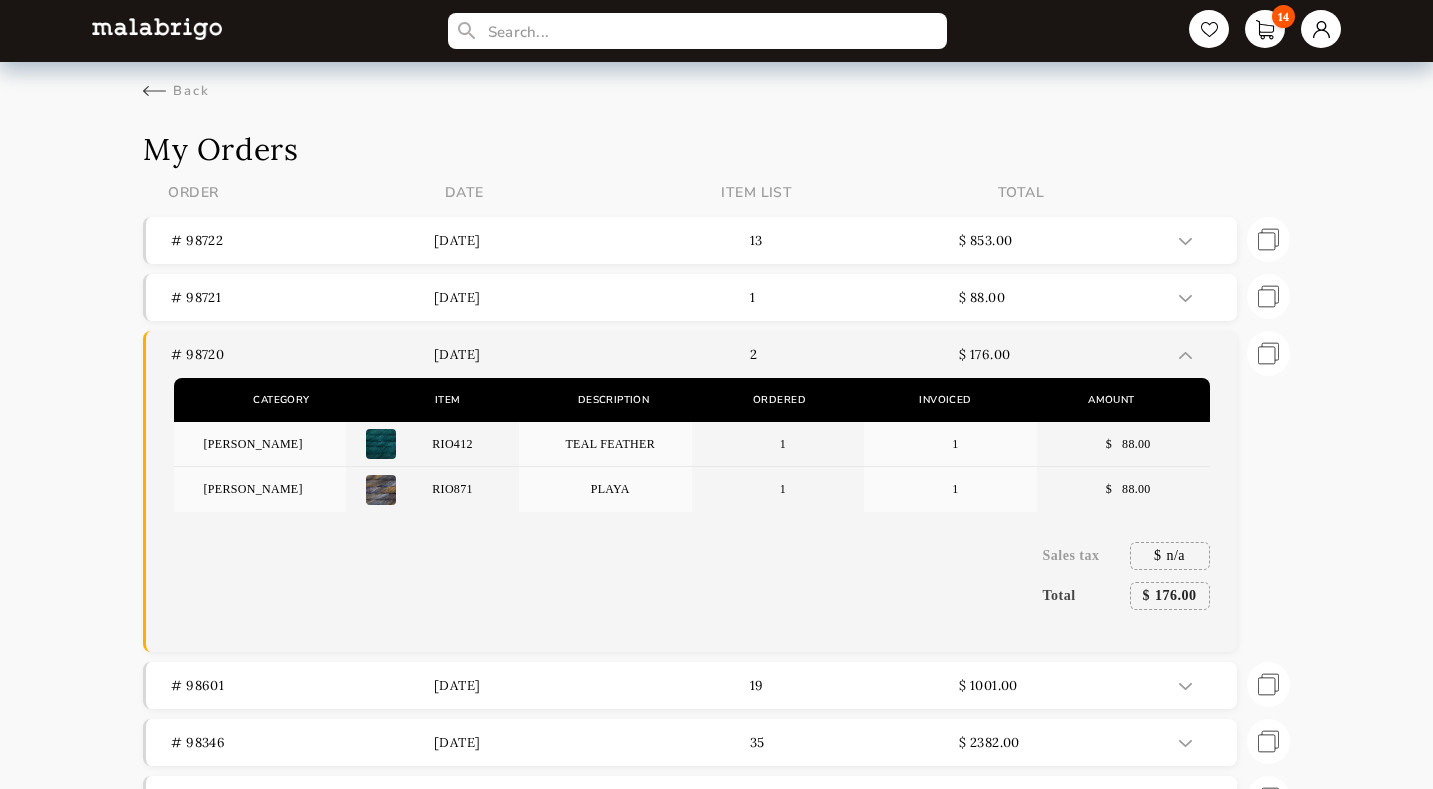 click on "[PERSON_NAME]" at bounding box center [260, 444] 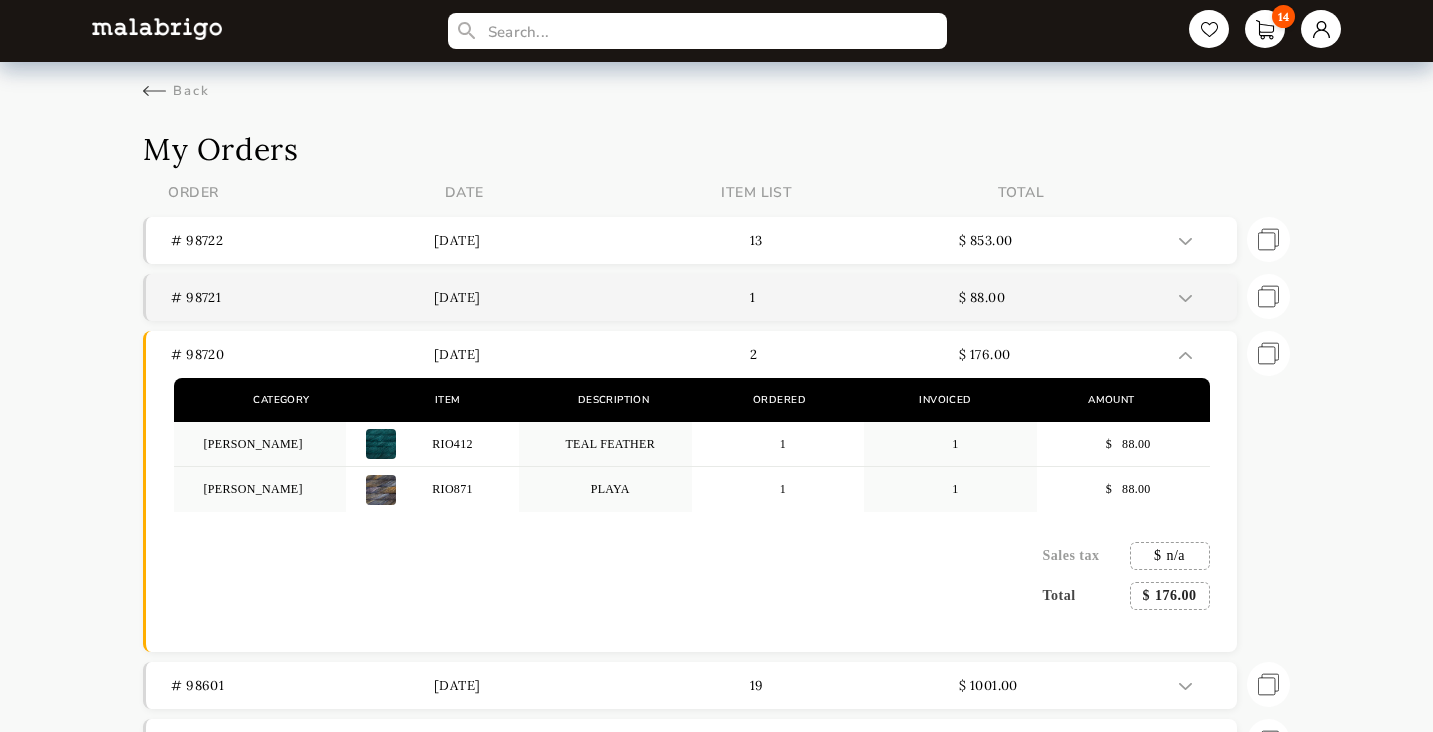 click on "# 98721" at bounding box center (302, 297) 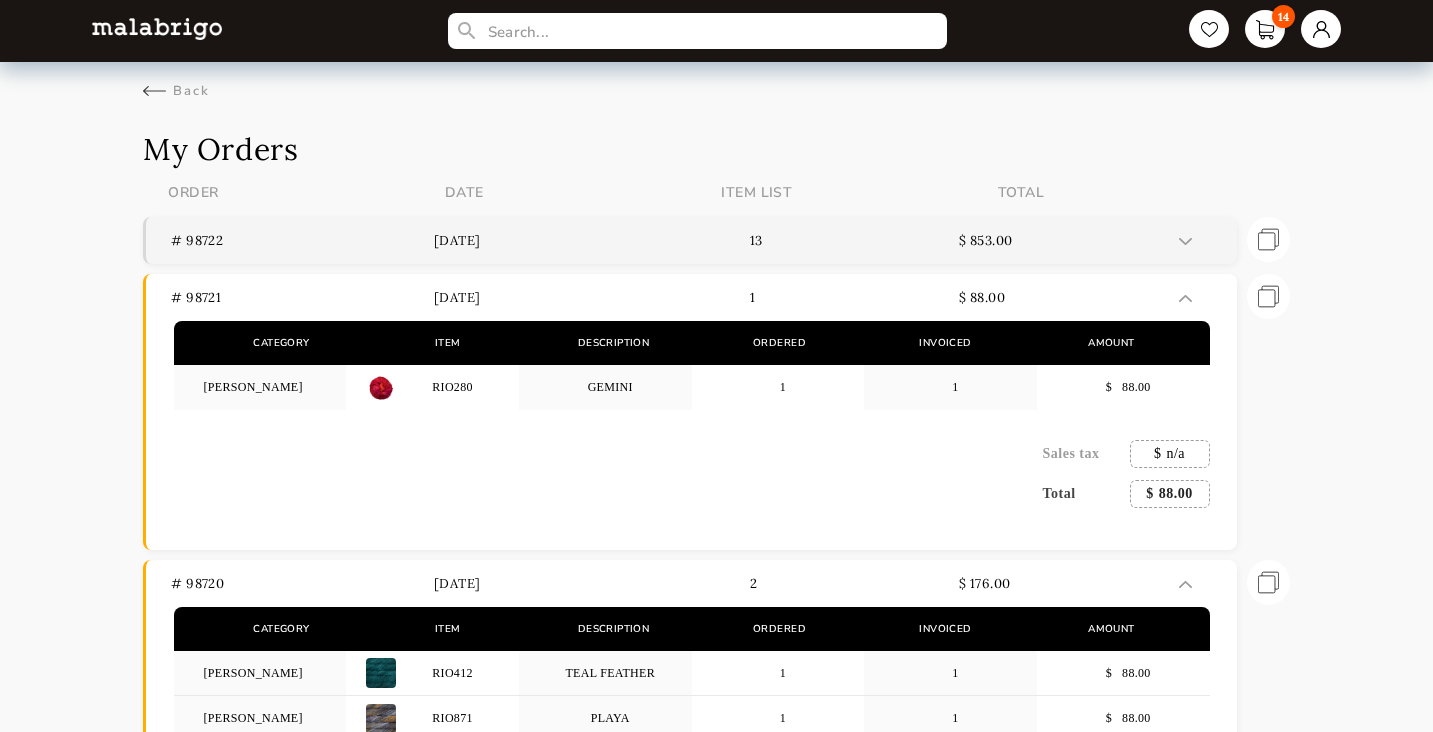 click on "# 98722" at bounding box center [302, 240] 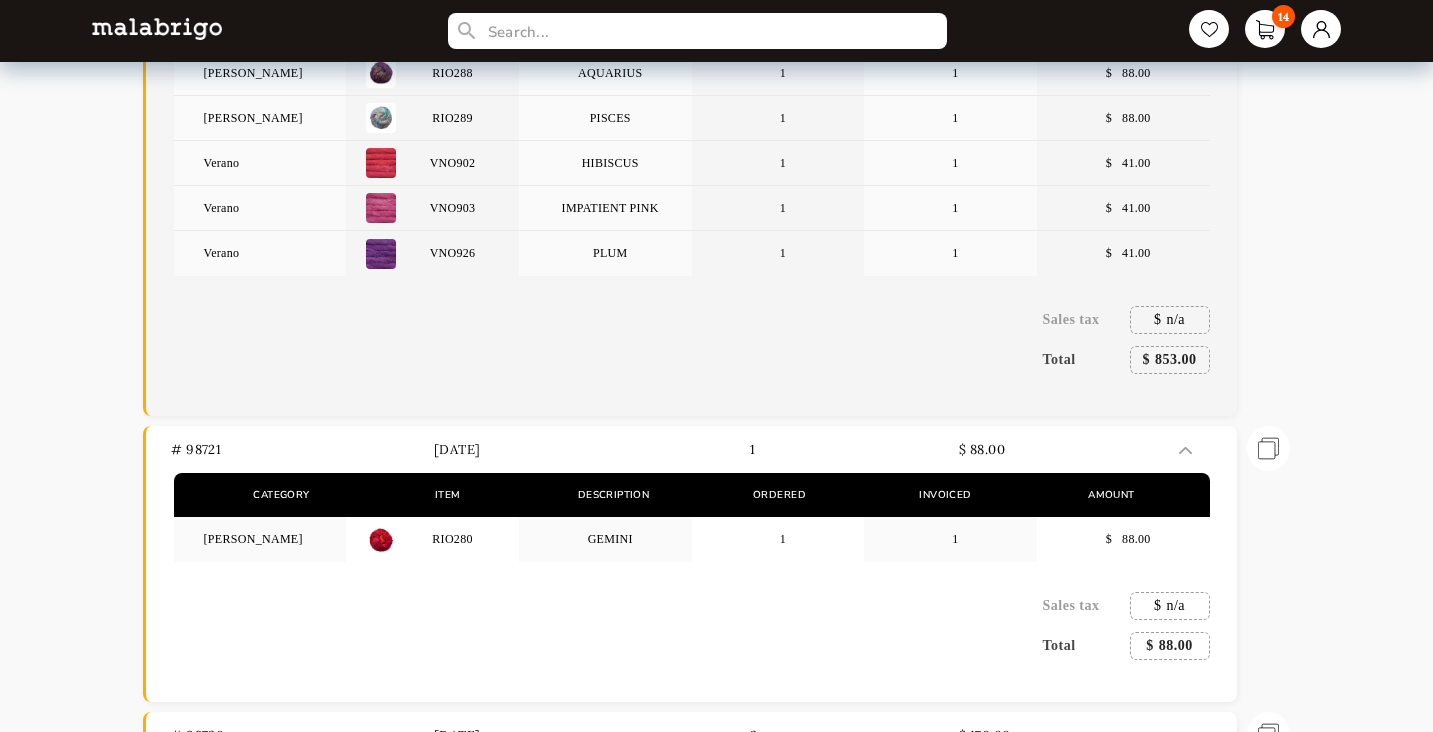 scroll, scrollTop: 0, scrollLeft: 0, axis: both 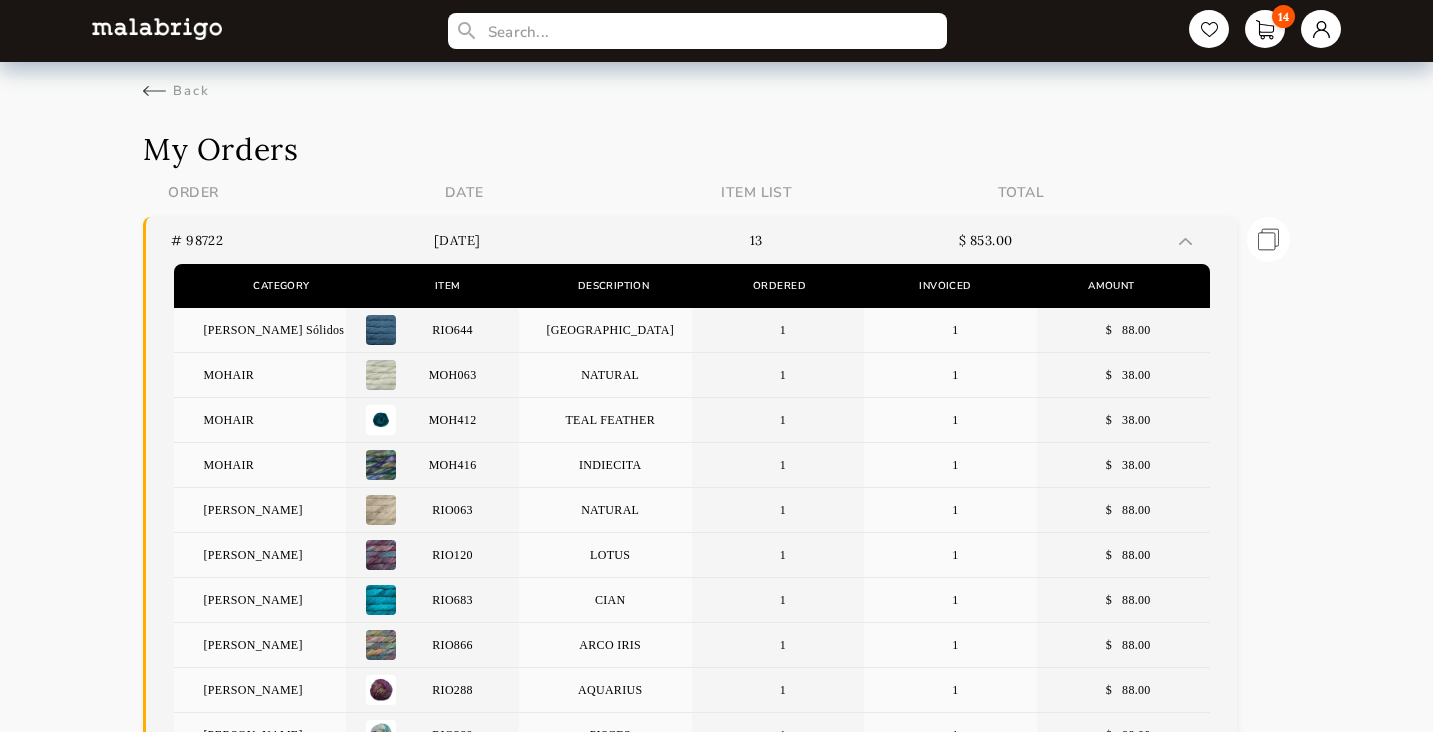 click at bounding box center (1185, 241) 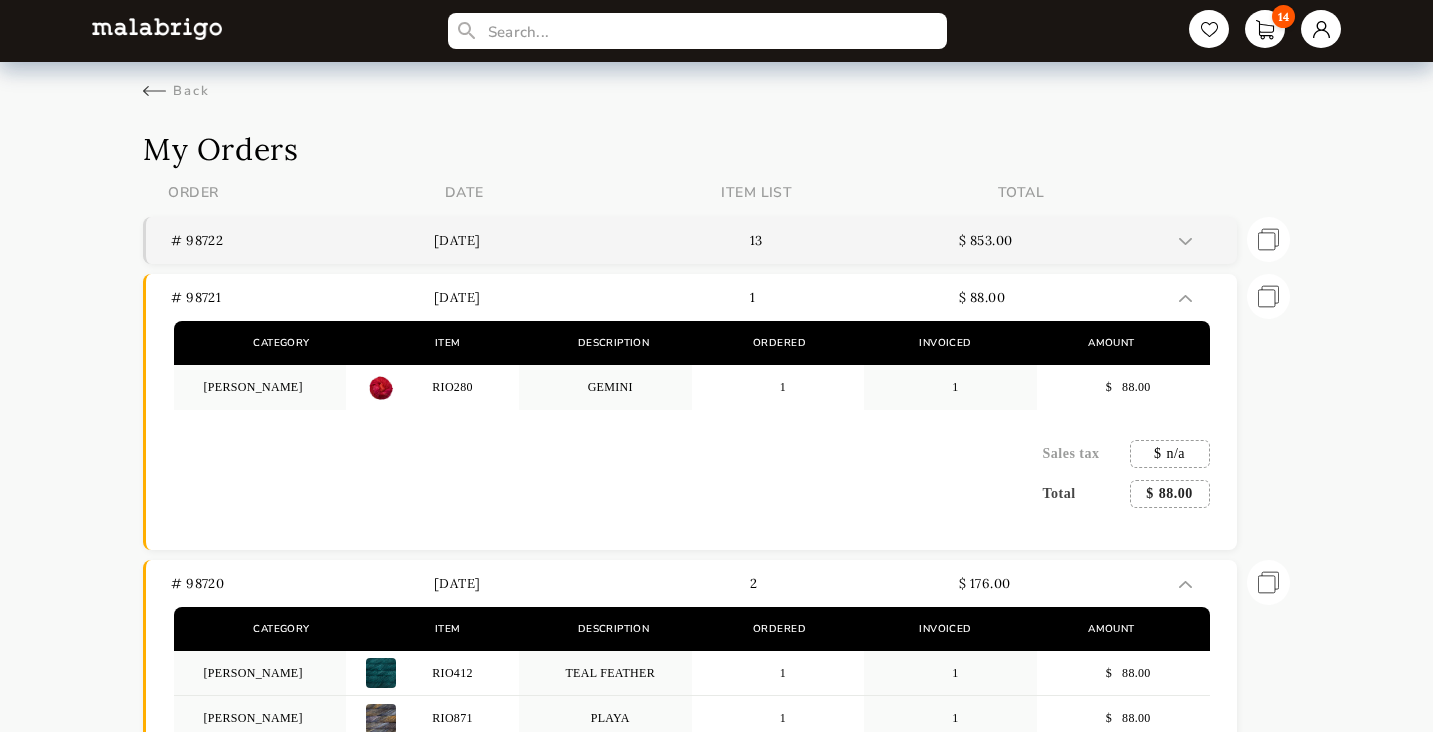 click at bounding box center [1200, 240] 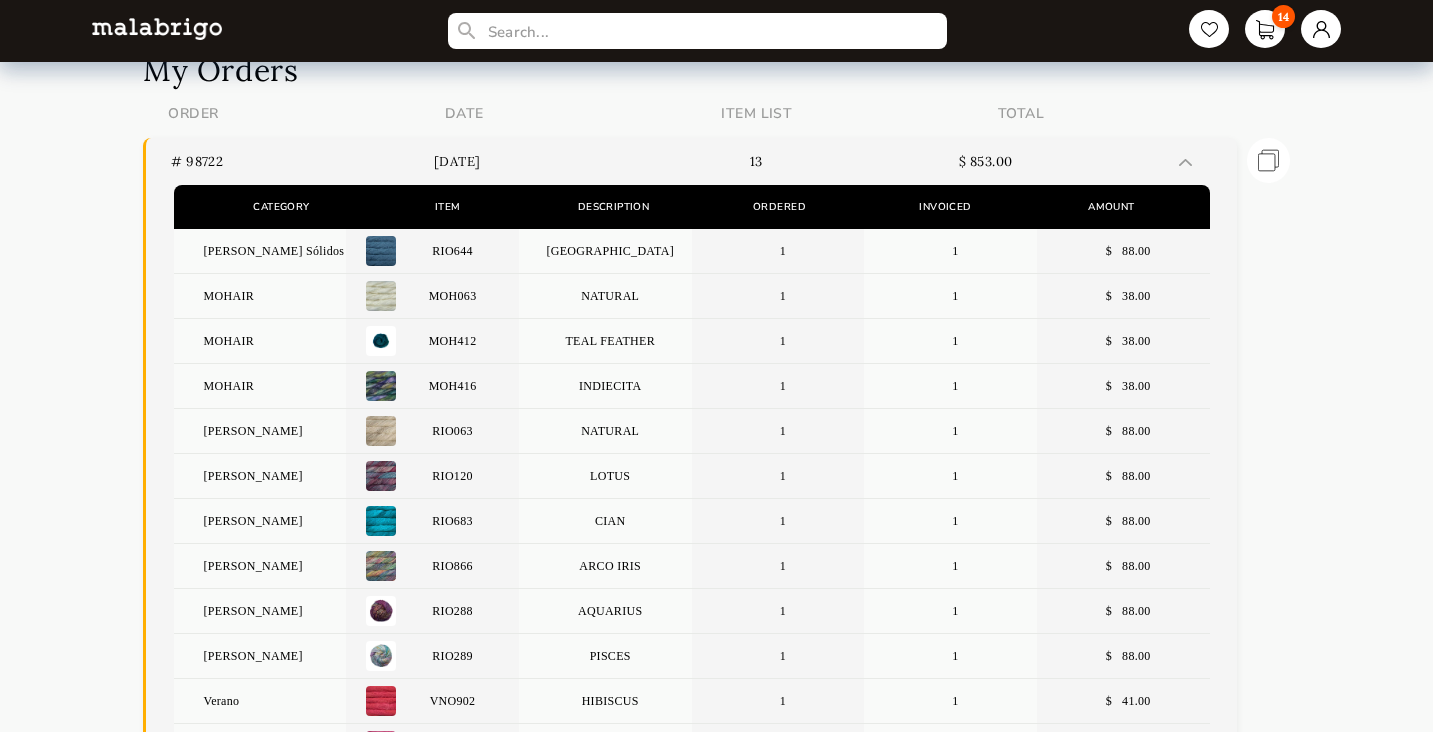scroll, scrollTop: 0, scrollLeft: 0, axis: both 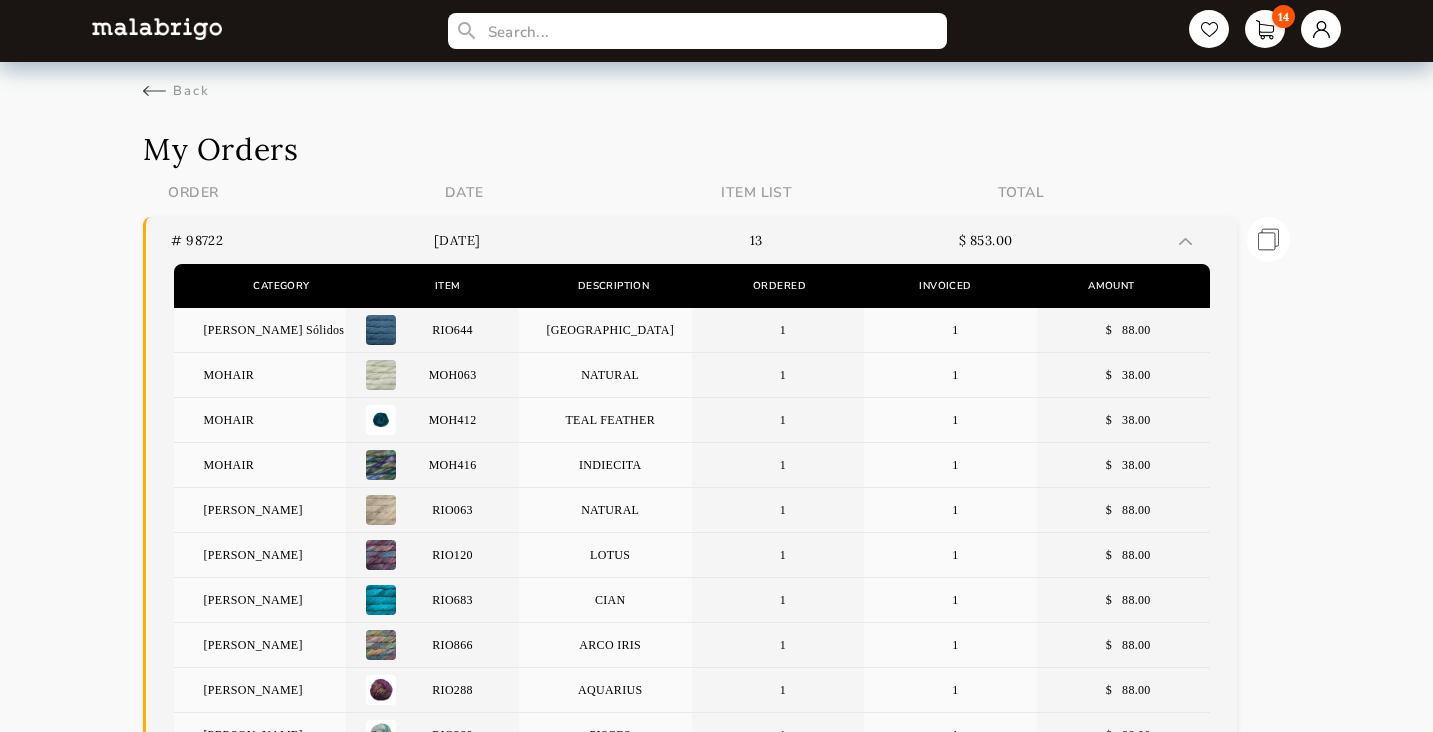click at bounding box center [1185, 241] 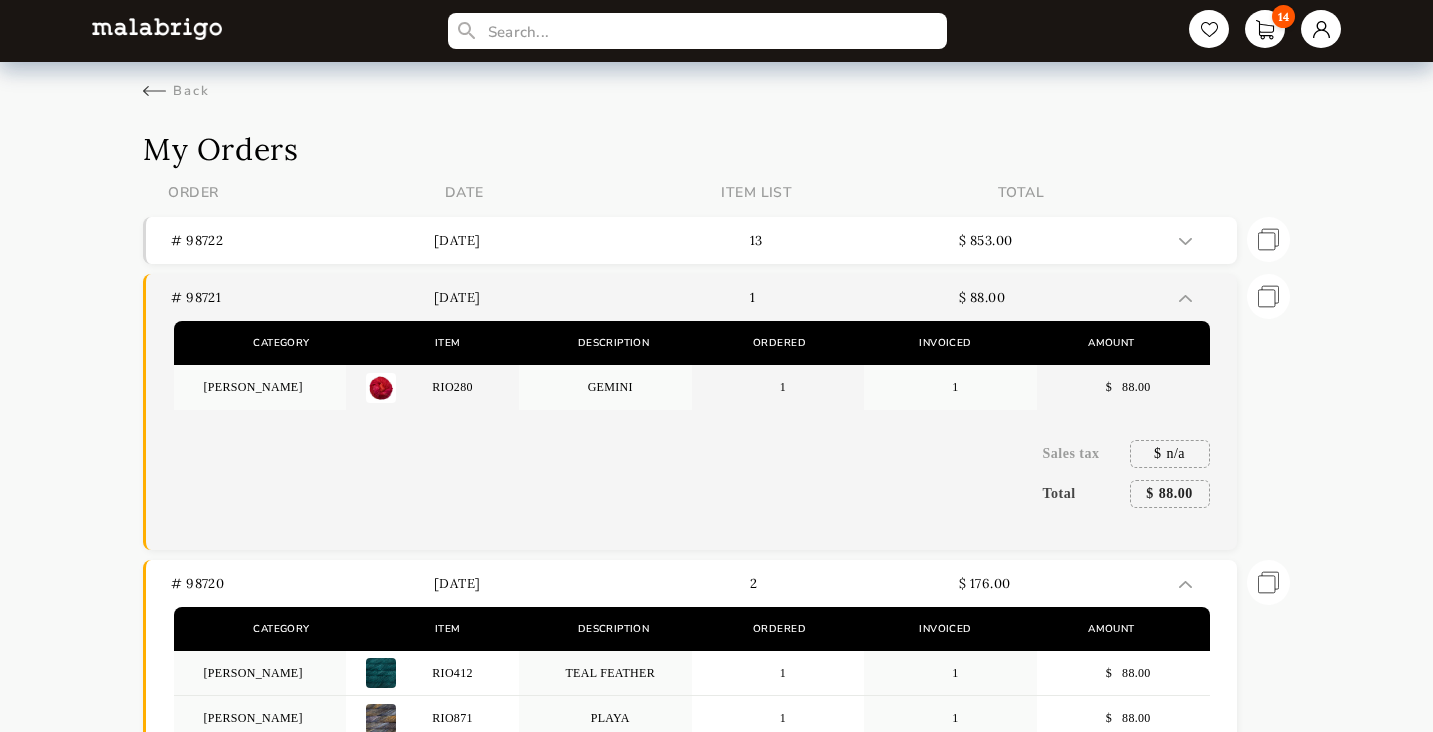 click at bounding box center (1200, 297) 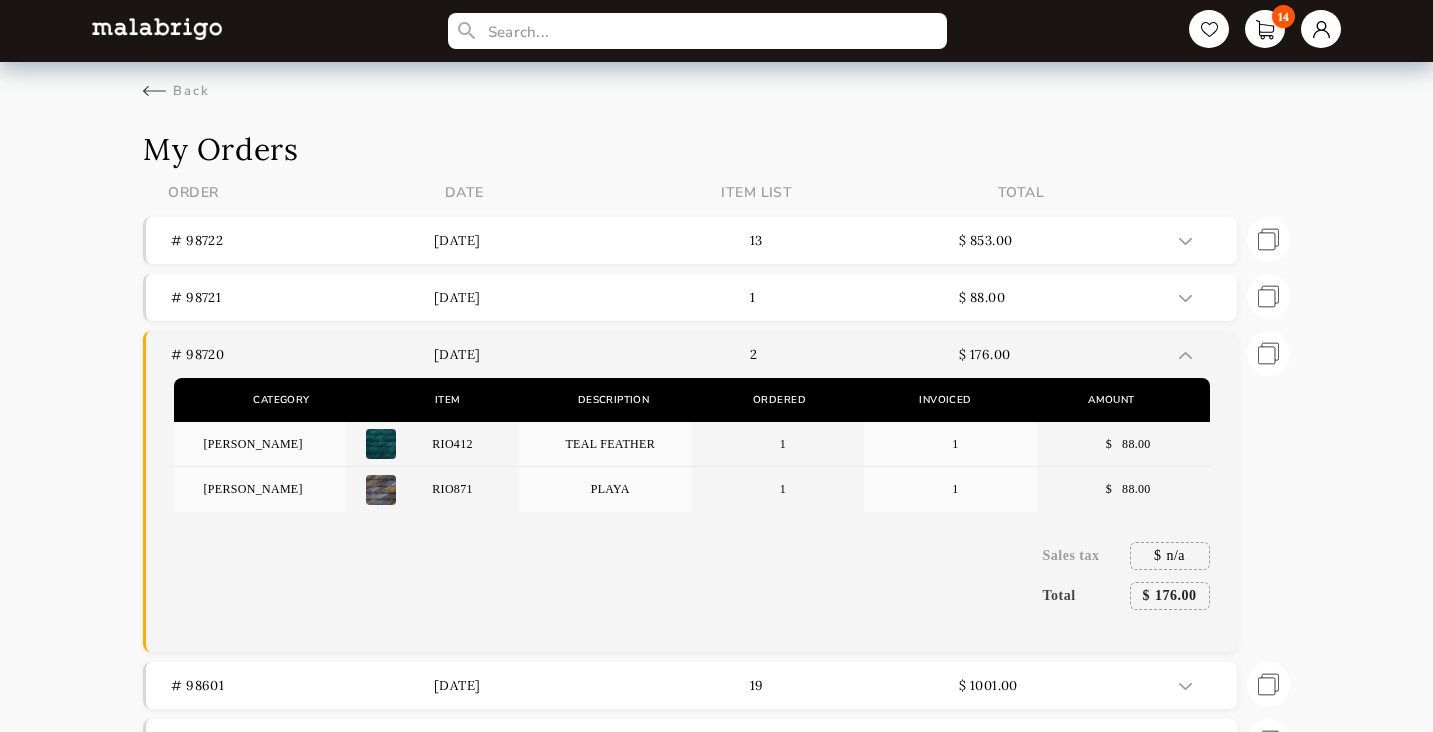 click at bounding box center [1200, 354] 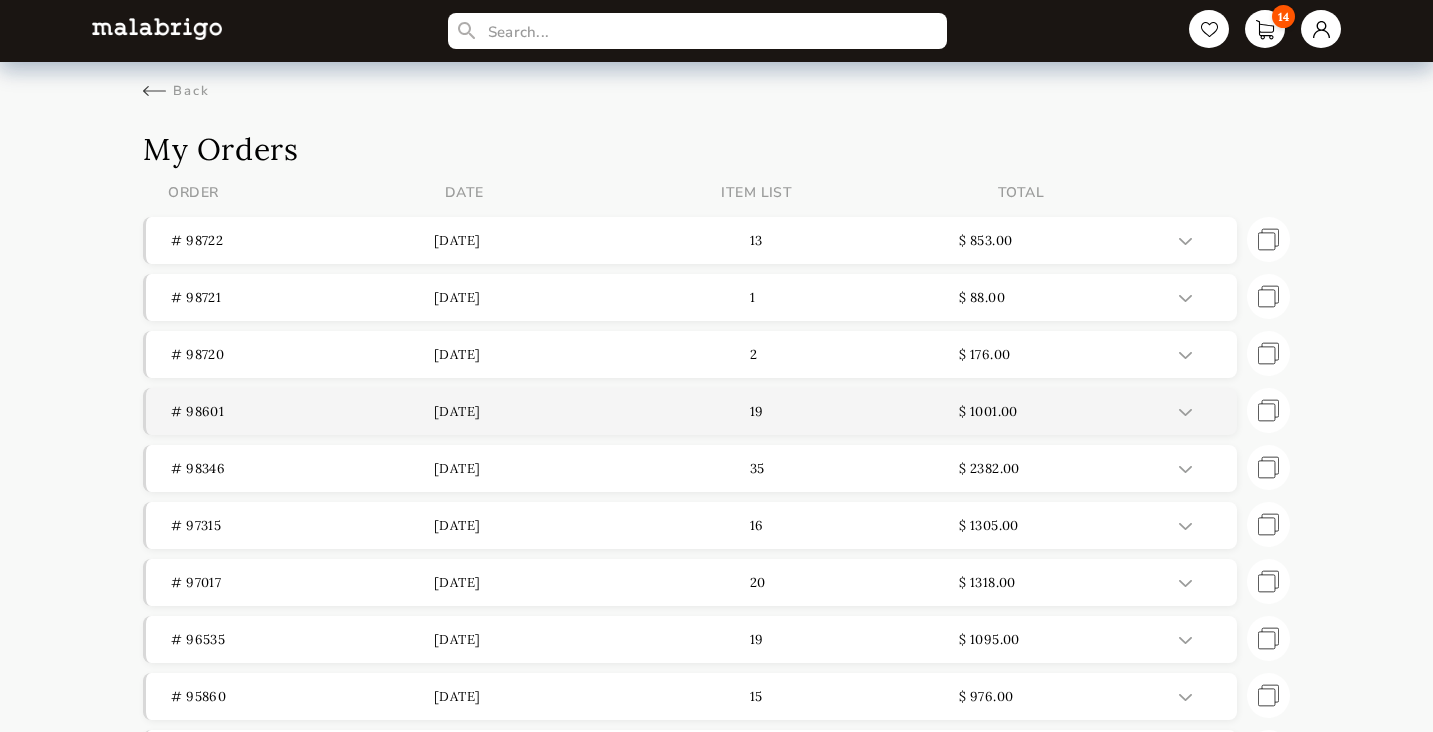 click on "# 98601" at bounding box center [302, 411] 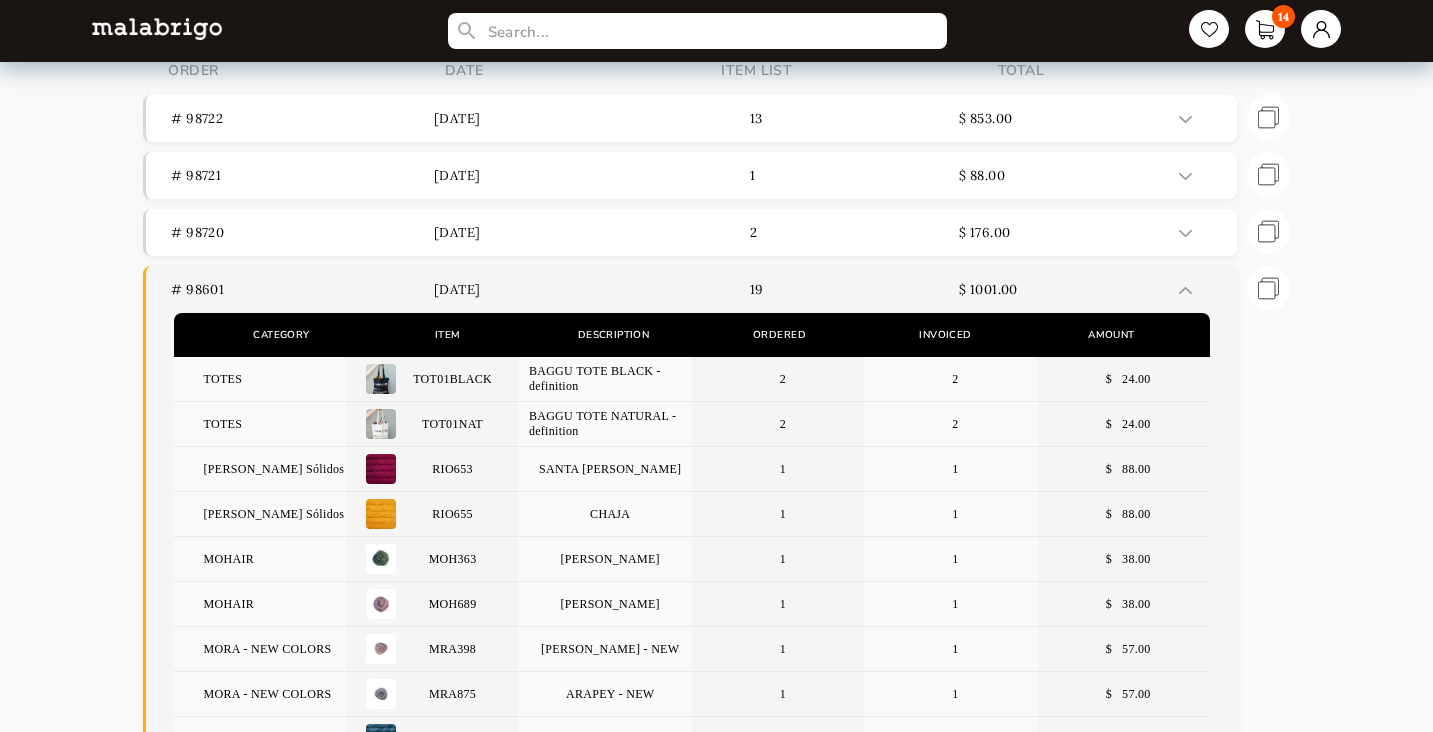 scroll, scrollTop: 119, scrollLeft: 0, axis: vertical 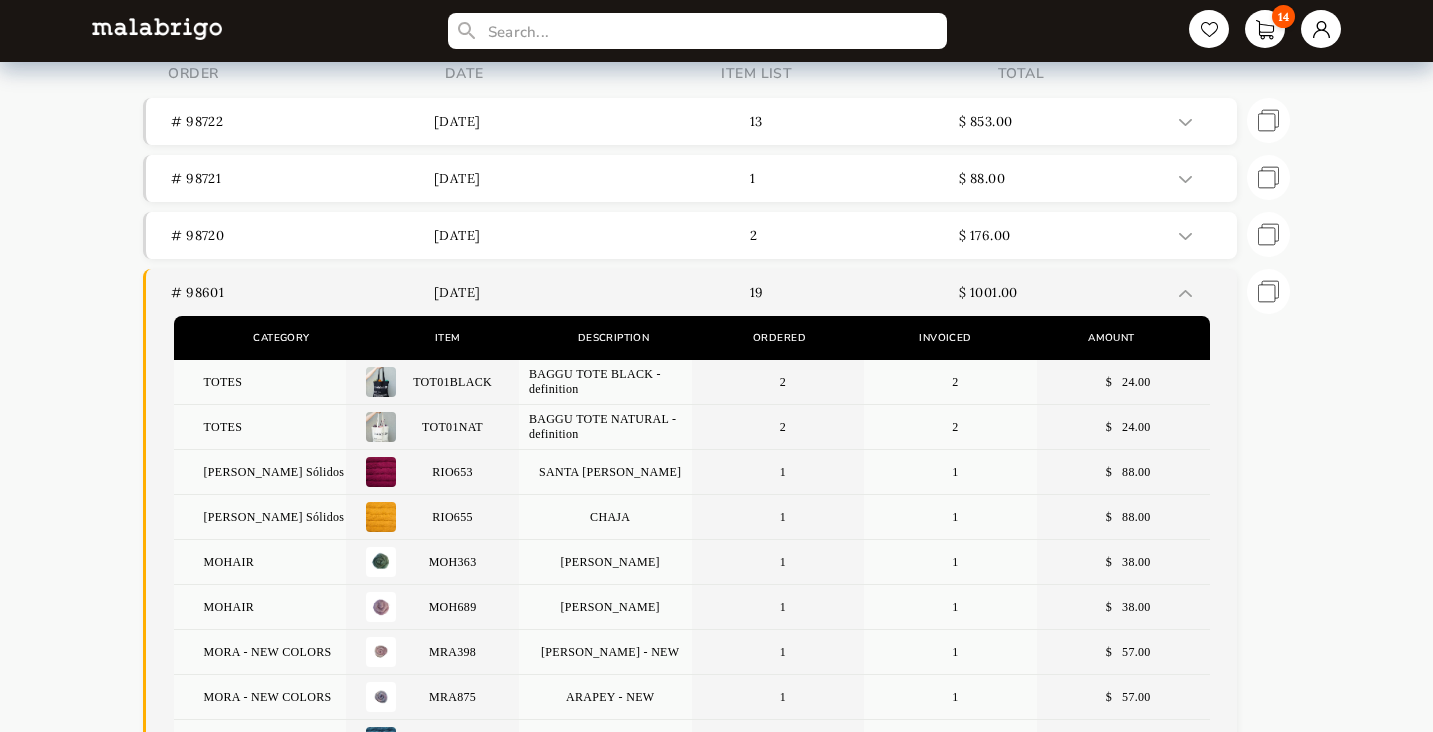 click on "# 98601 [DATE] 19 $ 1001.00" at bounding box center [691, 292] 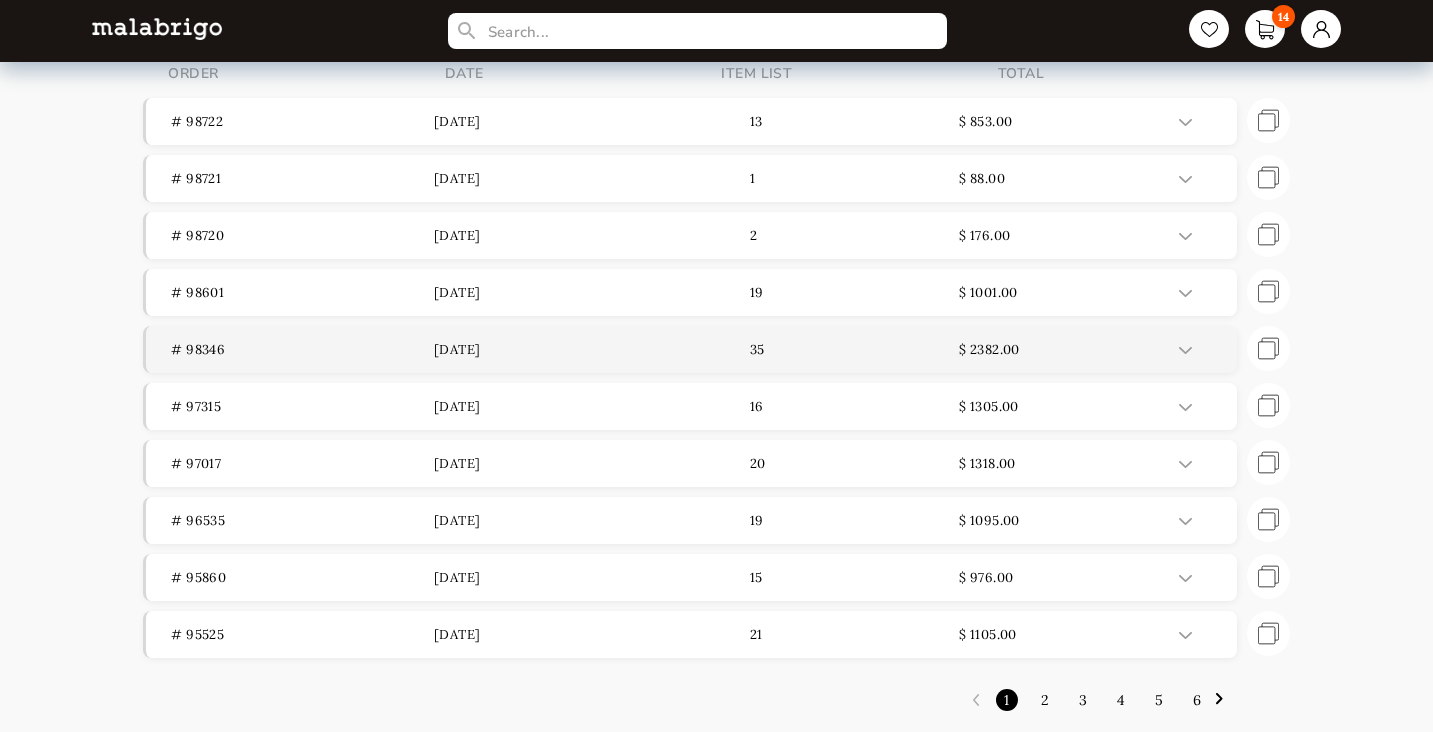 click on "# 98346 [DATE] 35 $ 2382.00" at bounding box center (691, 349) 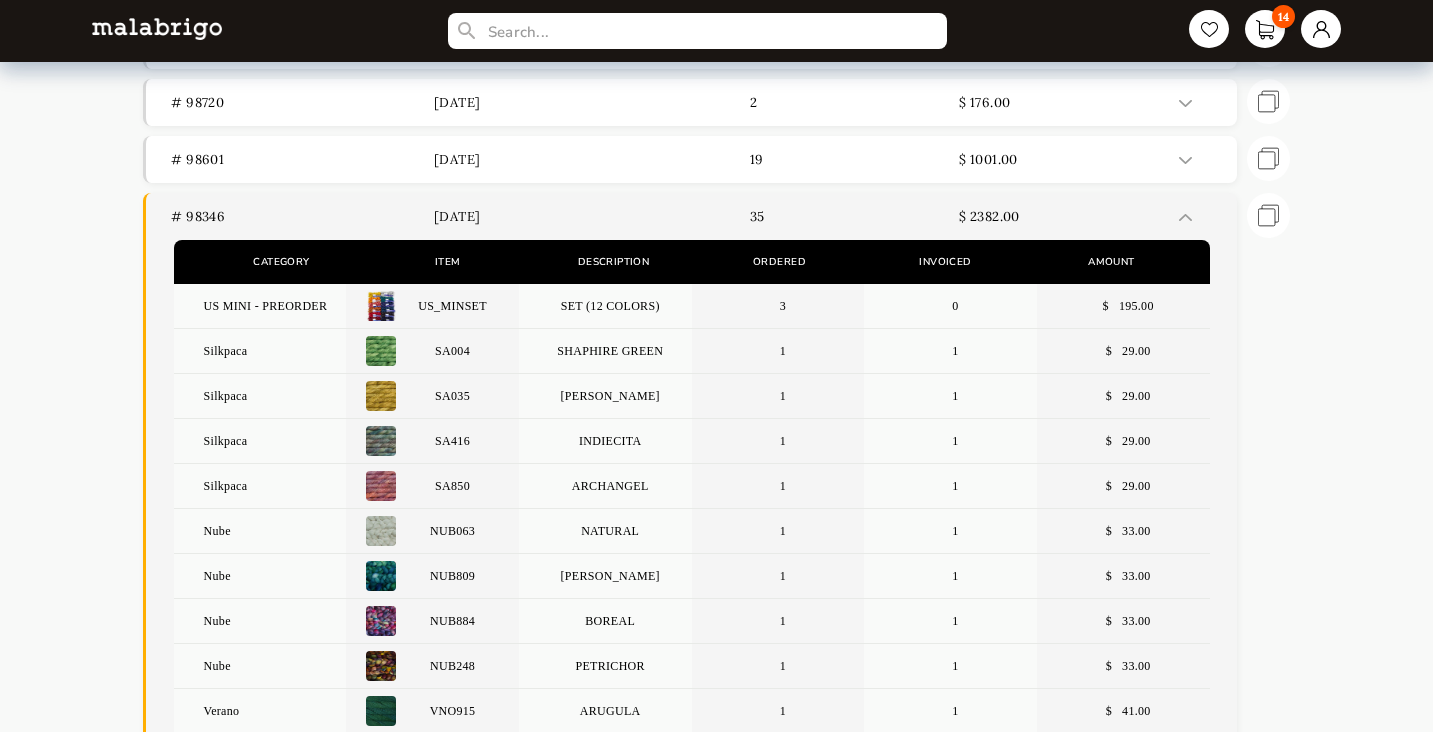 scroll, scrollTop: 0, scrollLeft: 0, axis: both 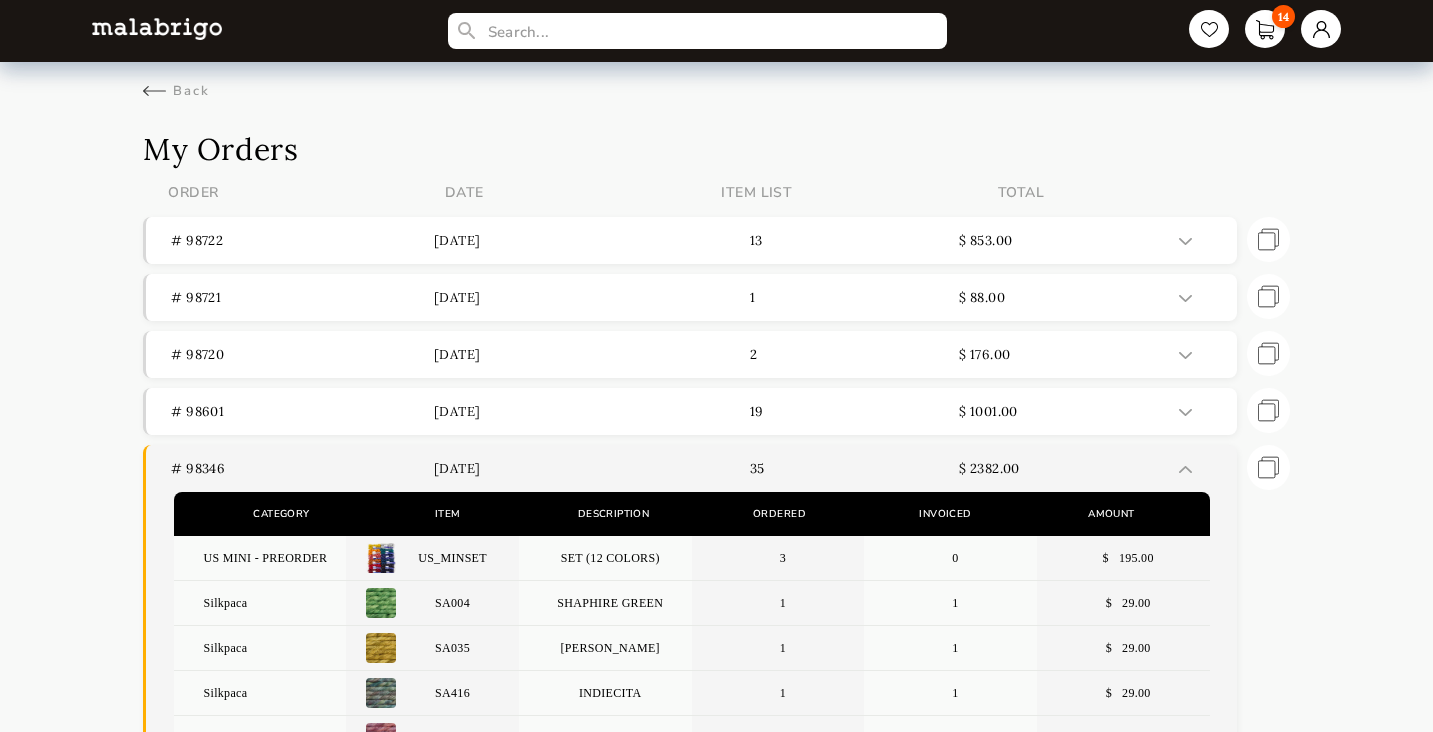 click at bounding box center (1185, 469) 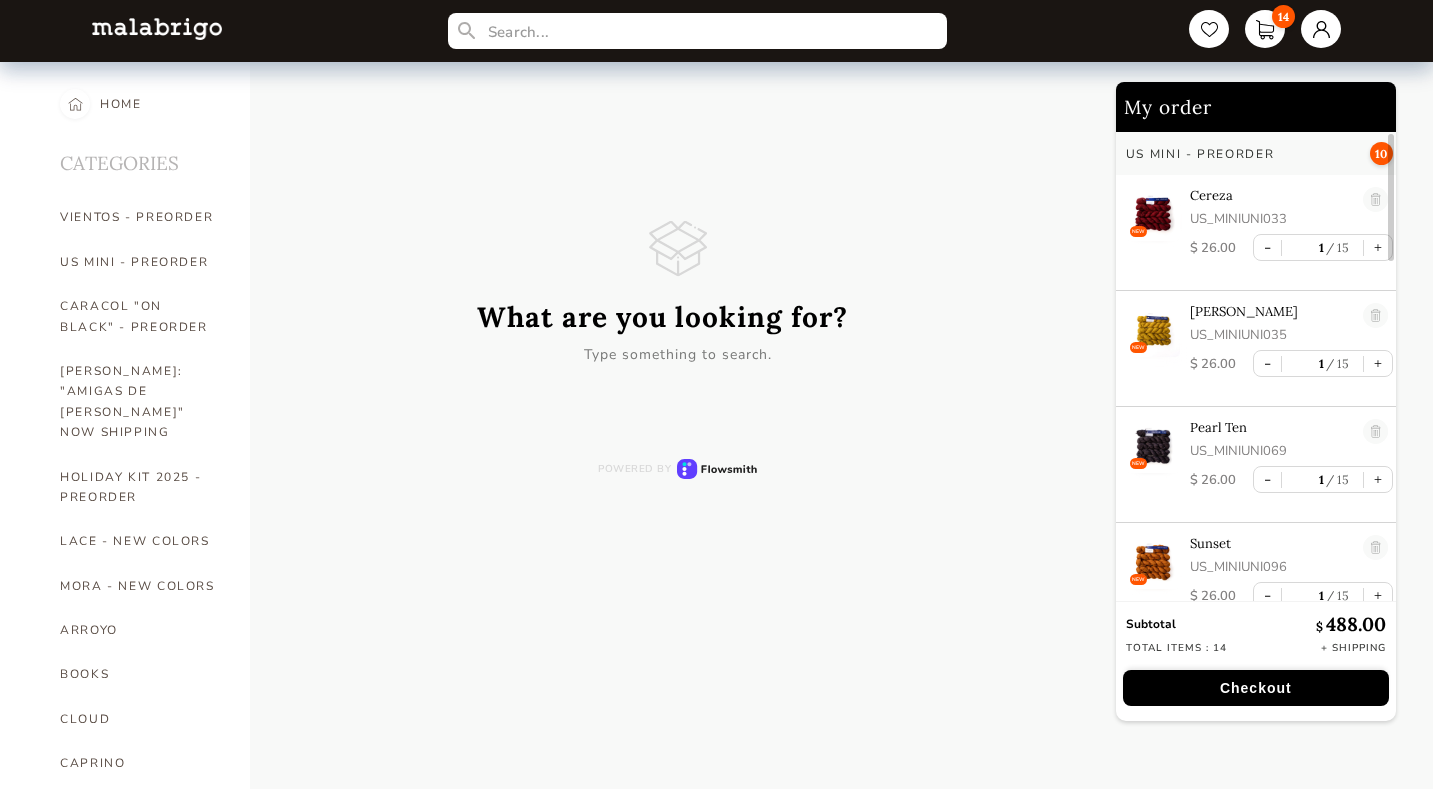 scroll, scrollTop: 0, scrollLeft: 0, axis: both 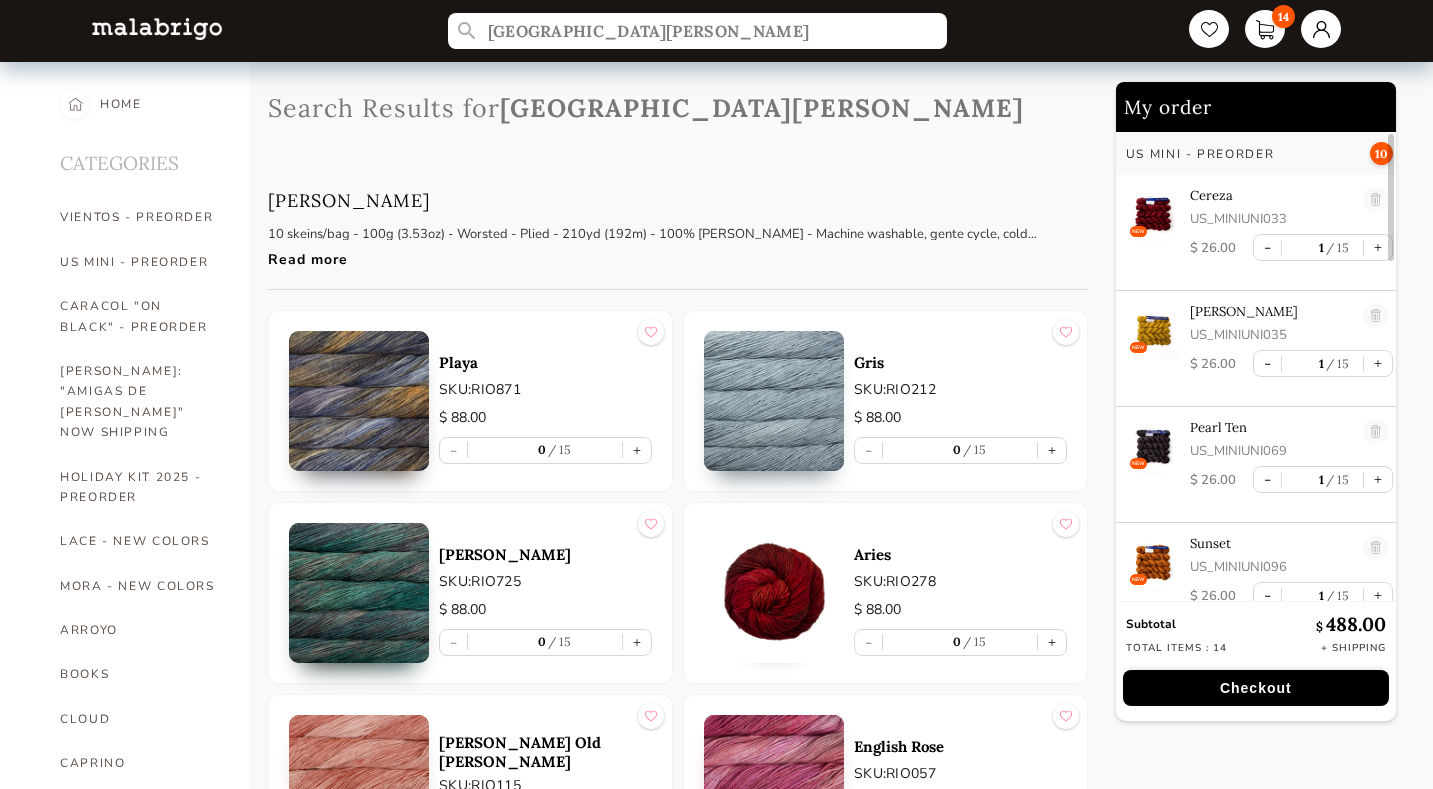 click on "Playa" at bounding box center (545, 362) 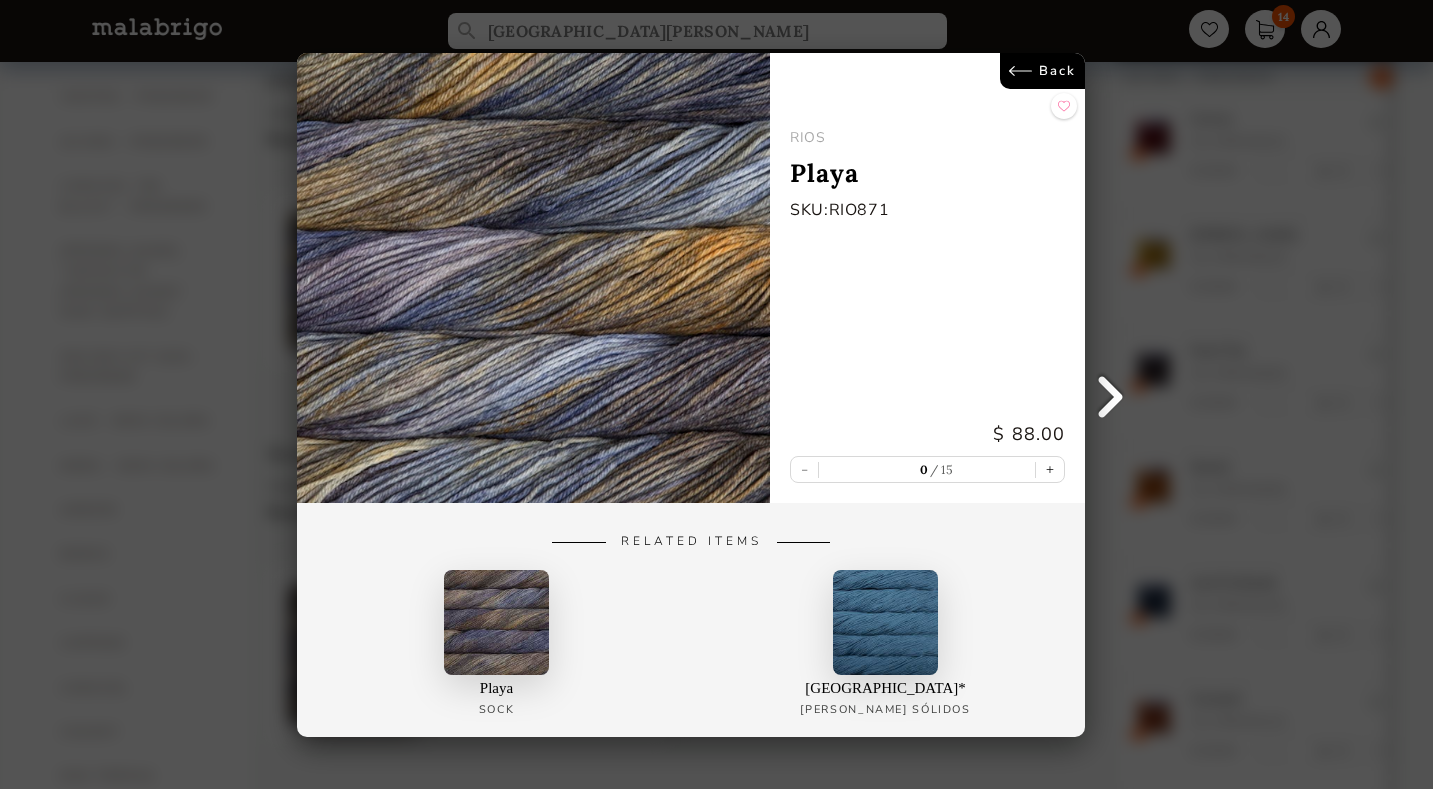 scroll, scrollTop: 0, scrollLeft: 0, axis: both 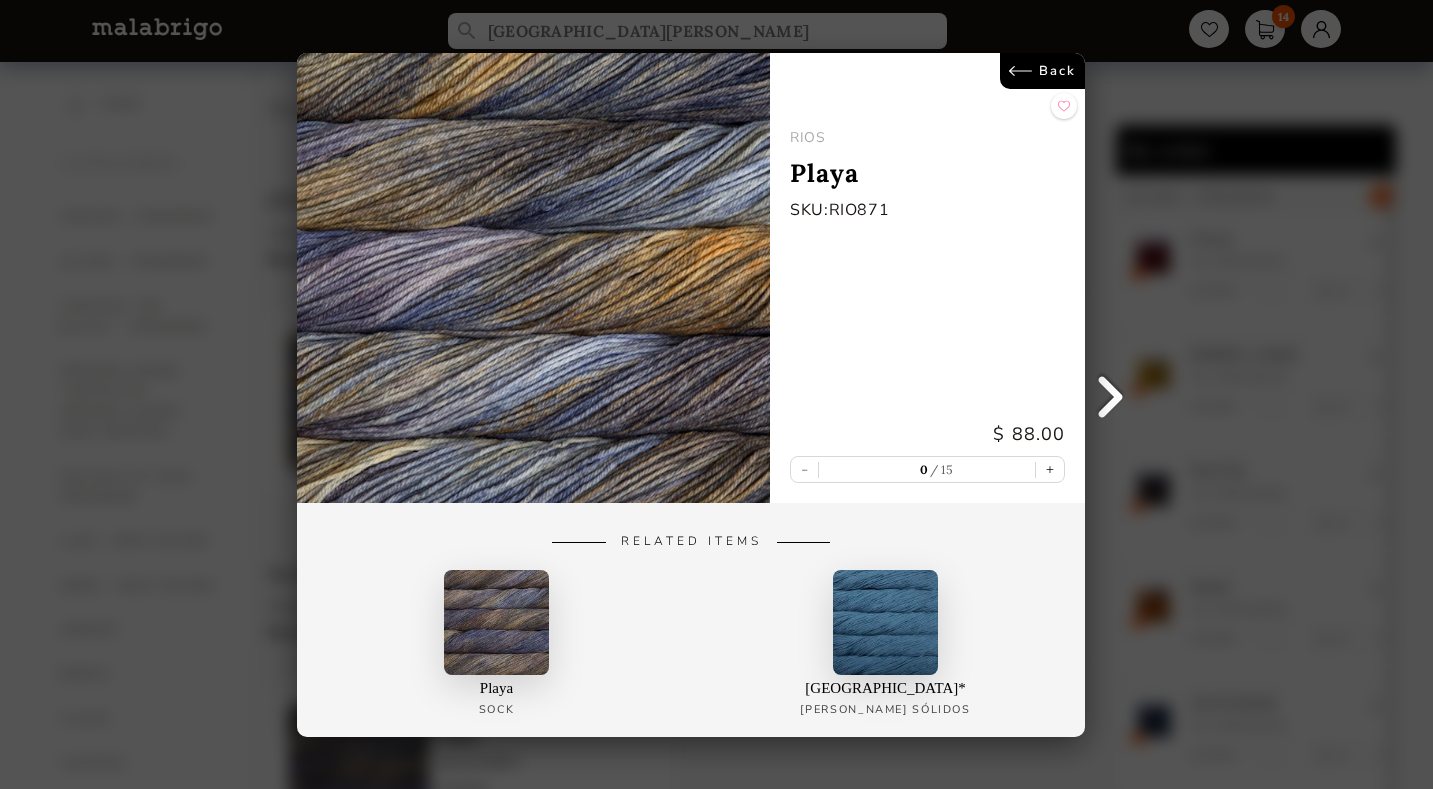 click on "Back" at bounding box center [1043, 71] 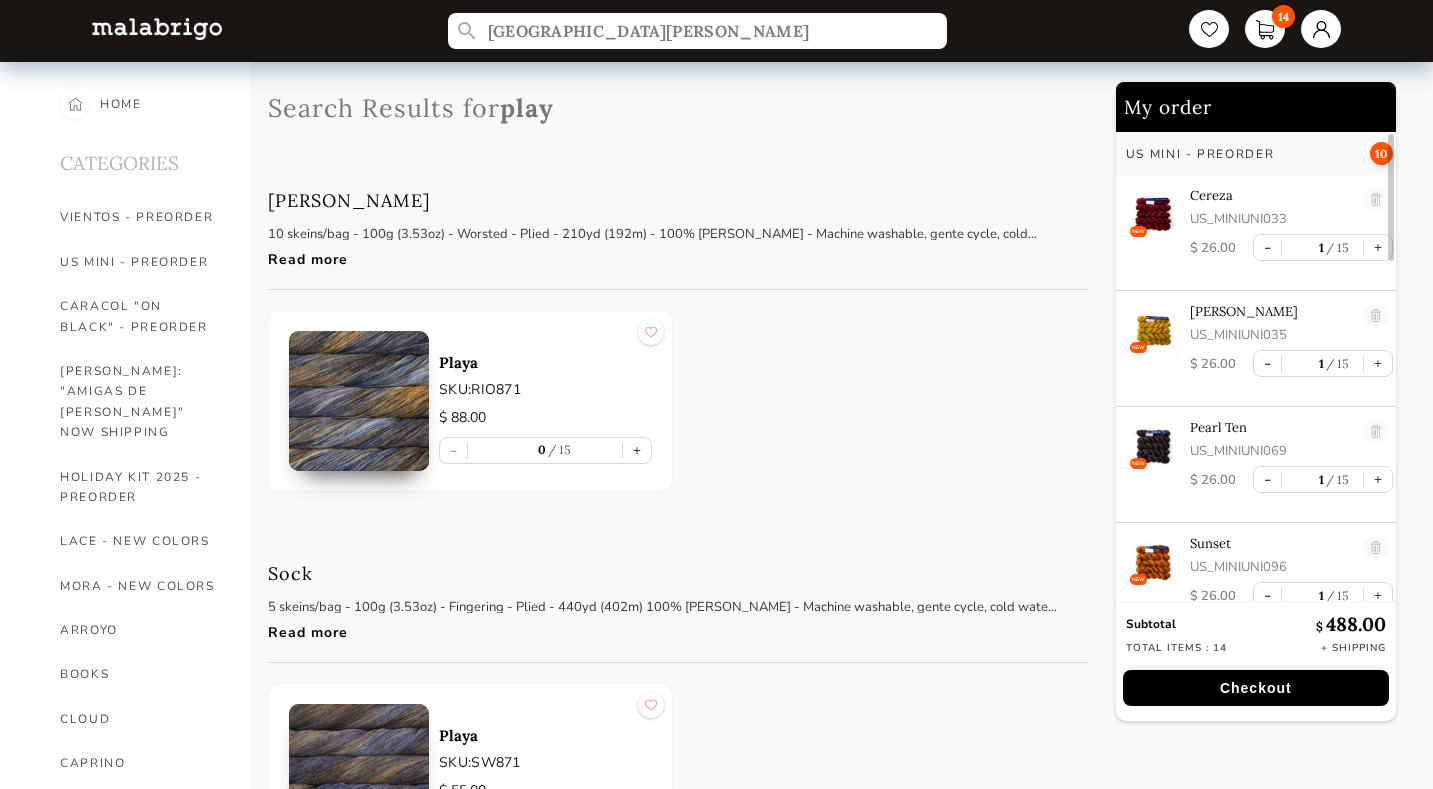 click on "Read more" at bounding box center [663, 254] 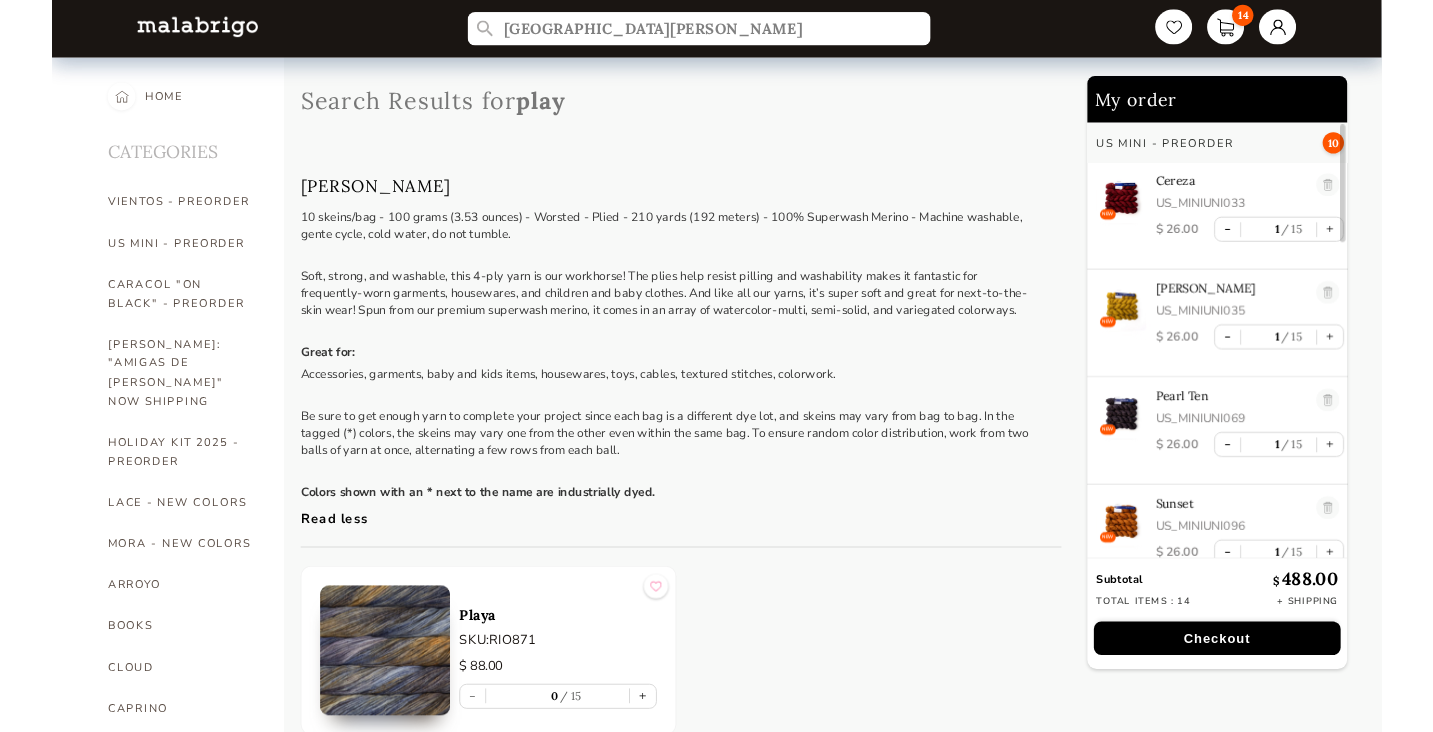 scroll, scrollTop: 211, scrollLeft: 0, axis: vertical 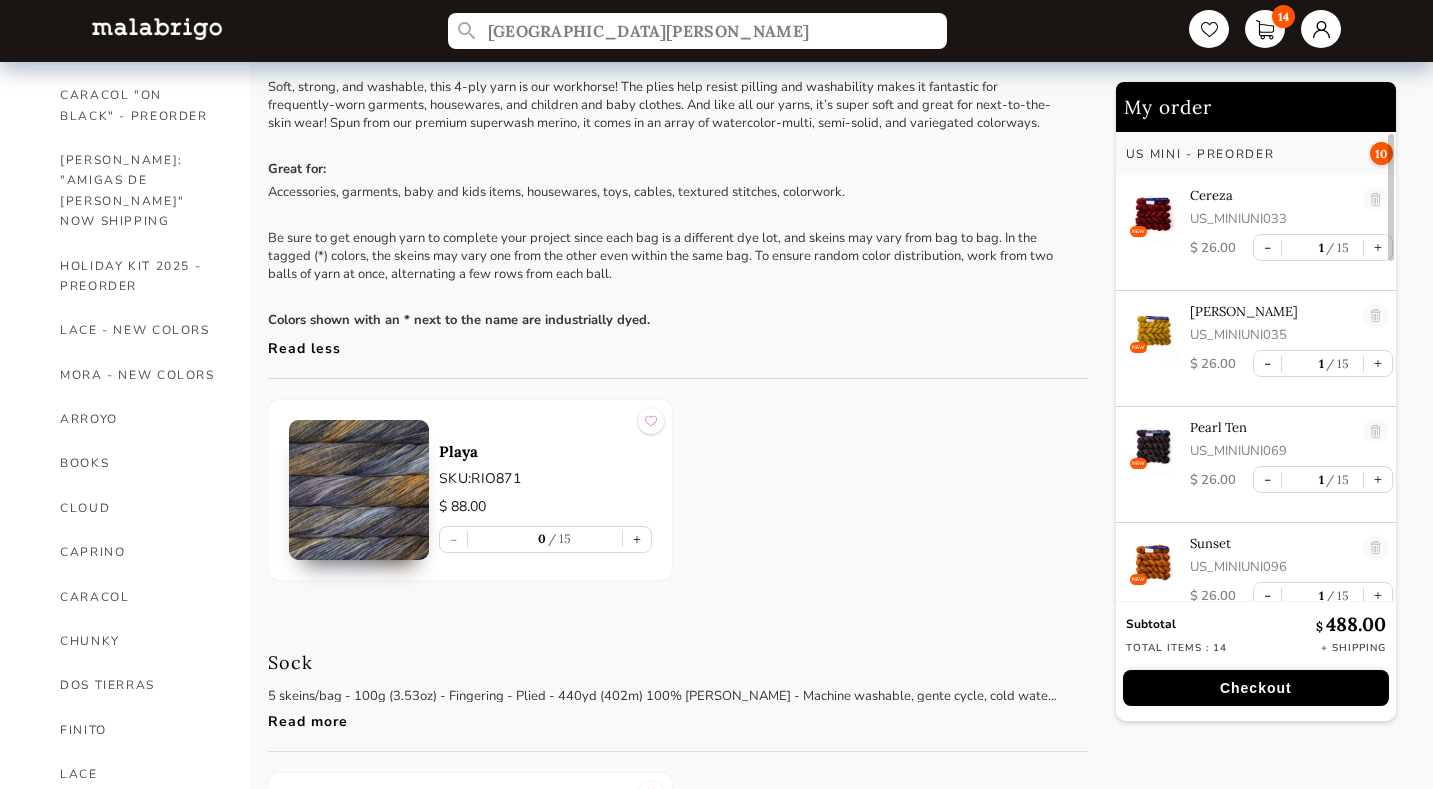 click at bounding box center (359, 490) 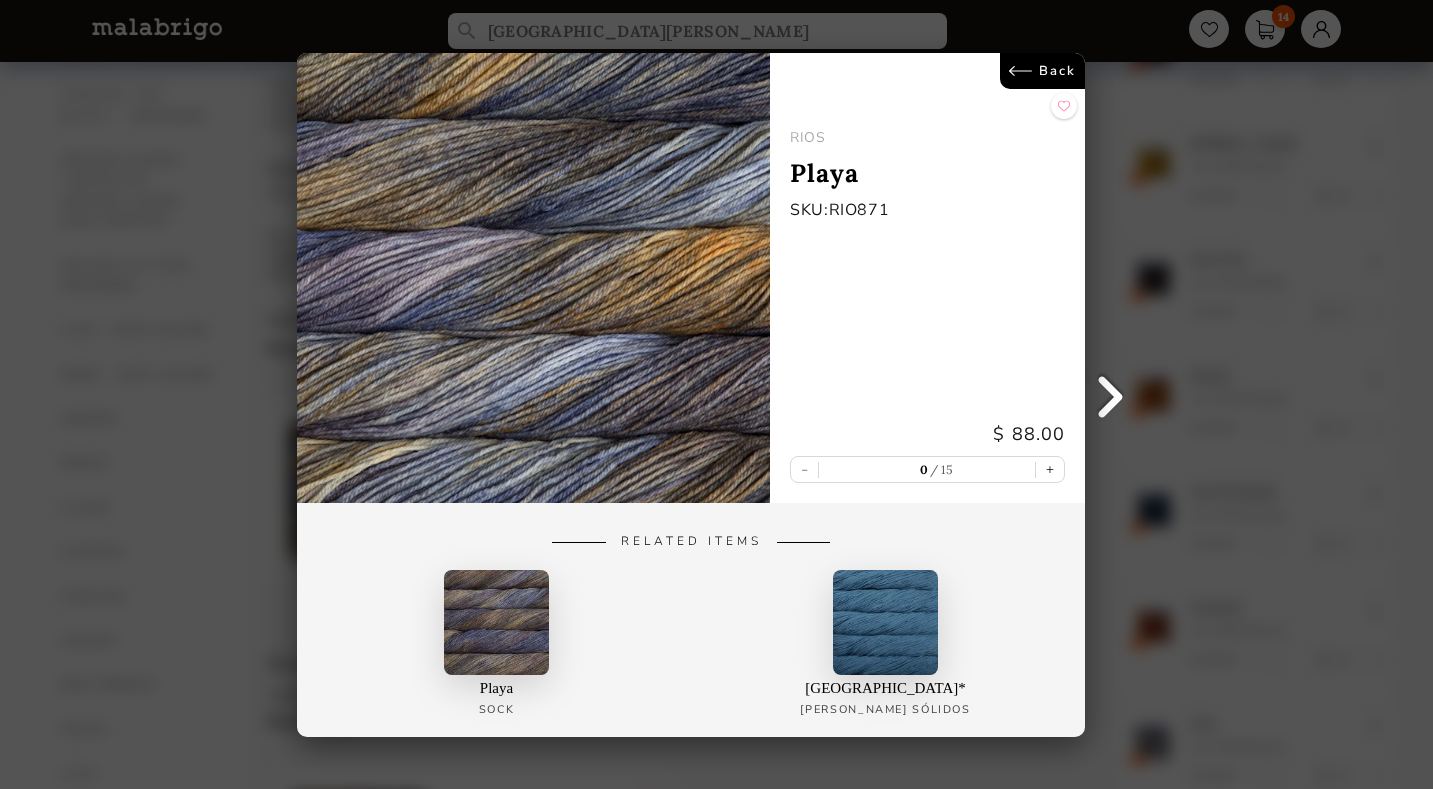 click at bounding box center (533, 278) 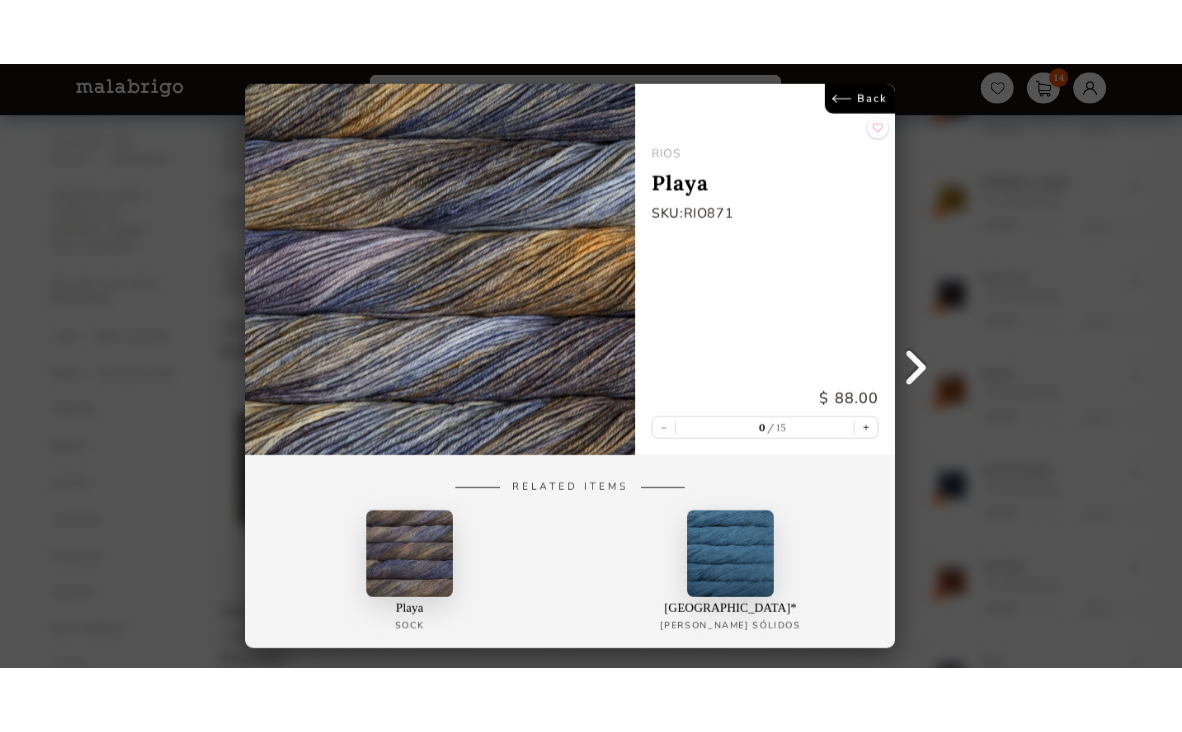 scroll, scrollTop: 207, scrollLeft: 0, axis: vertical 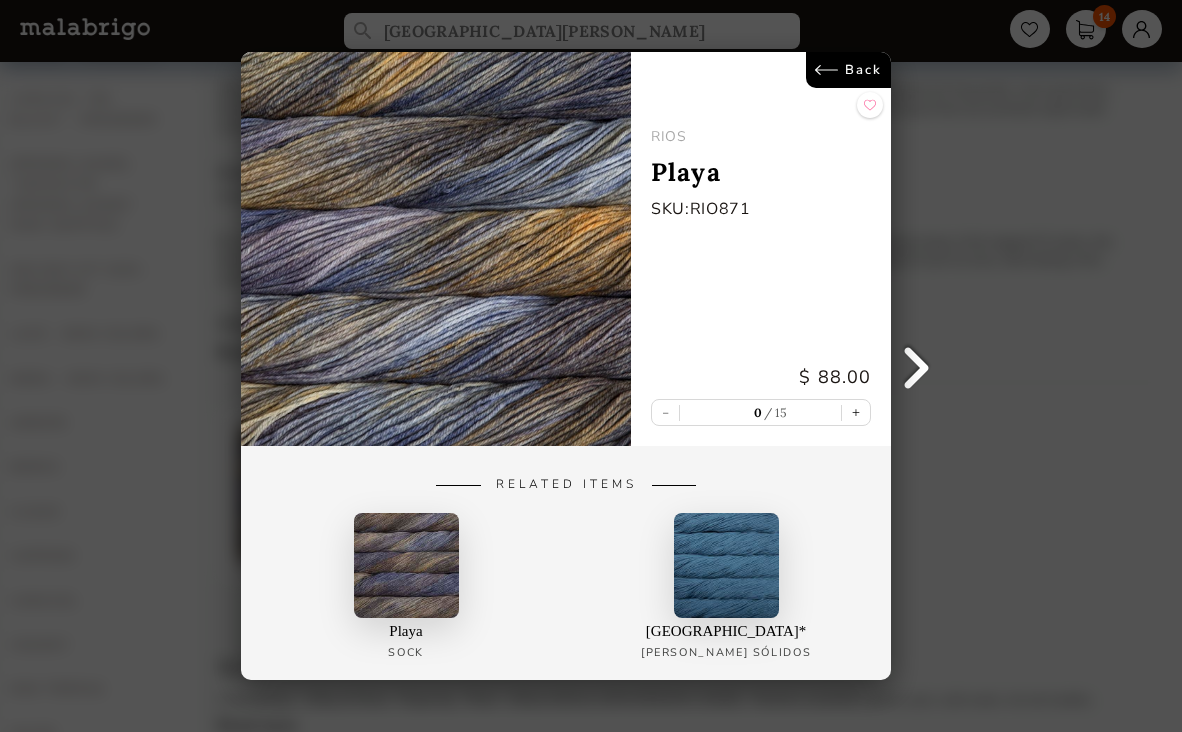 click on "Back" at bounding box center [848, 70] 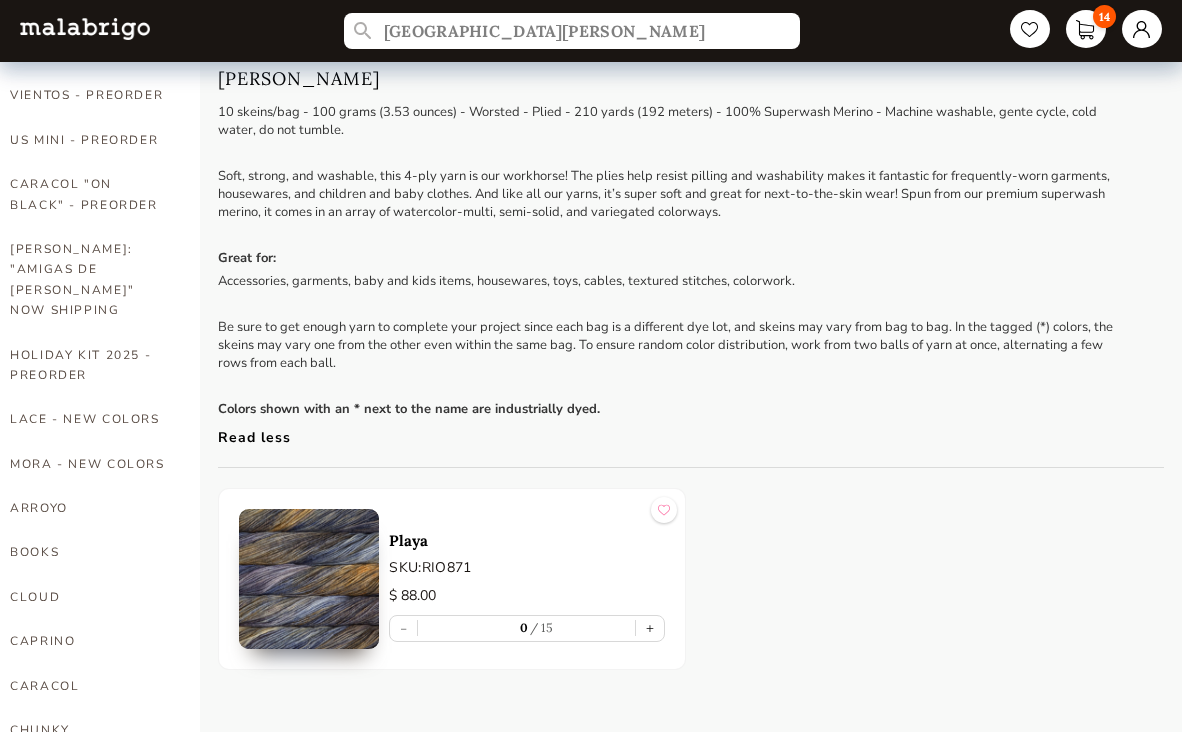 scroll, scrollTop: 119, scrollLeft: 0, axis: vertical 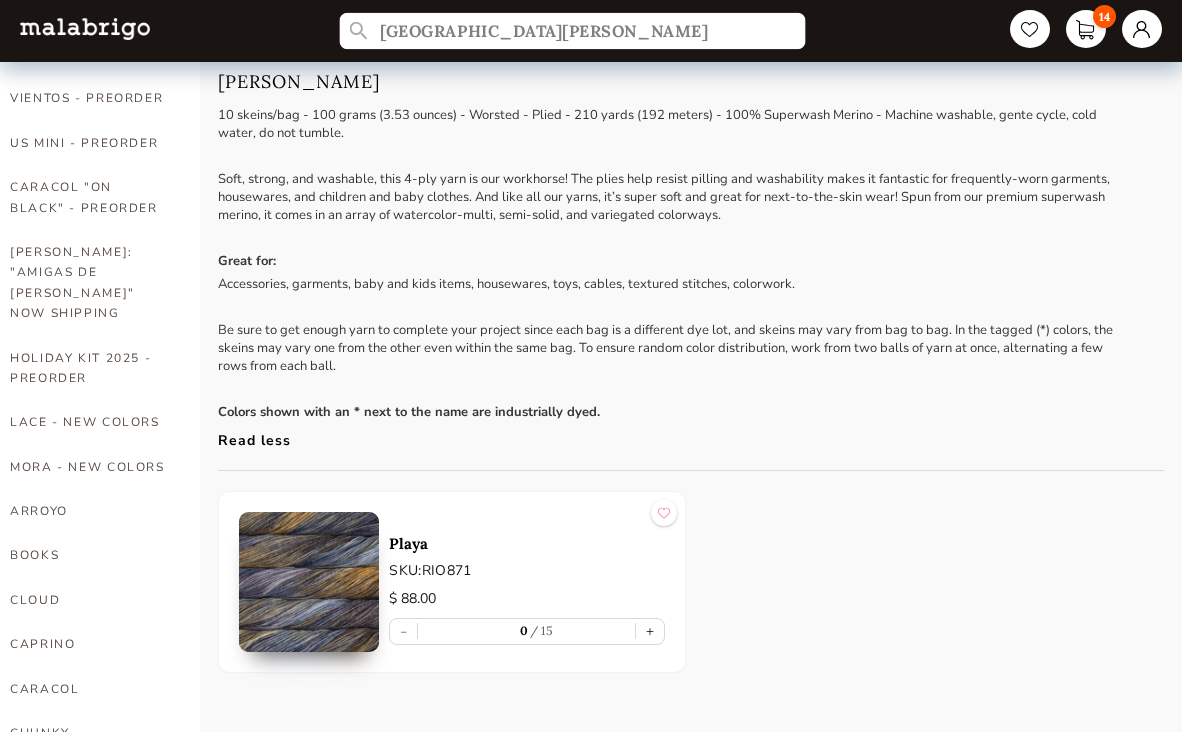 click on "playa rios" at bounding box center [572, 31] 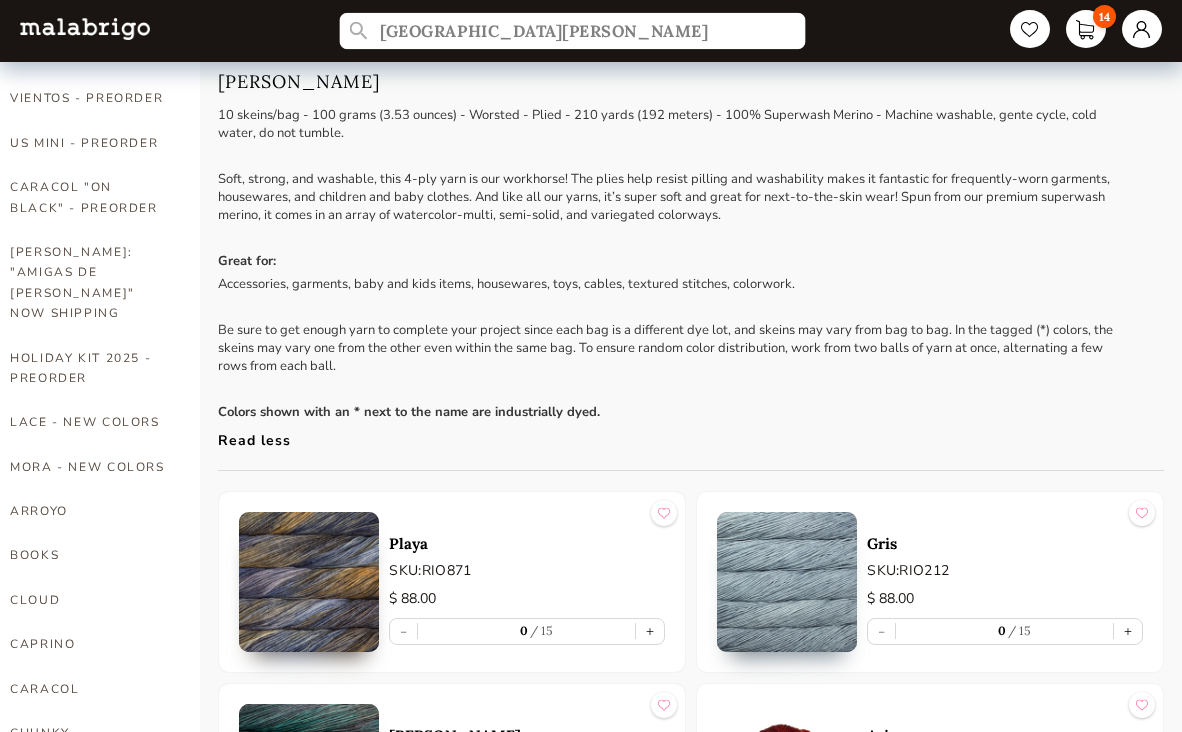 click on "playa rios" at bounding box center [572, 31] 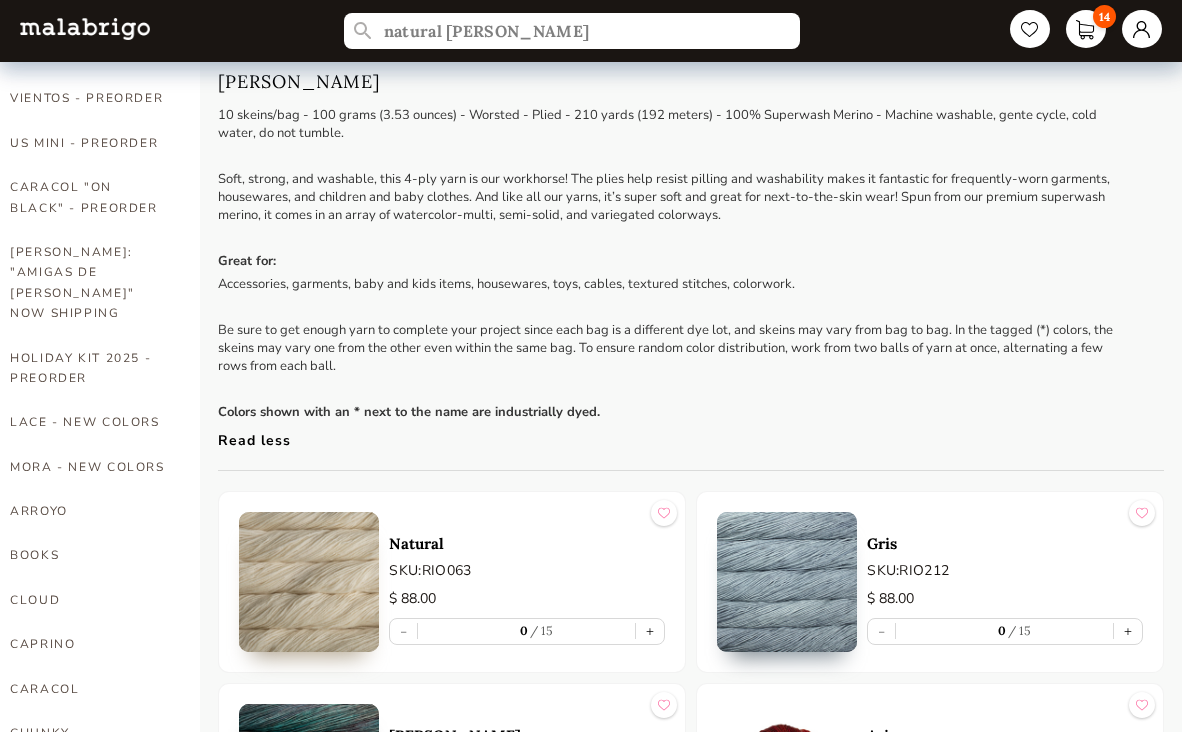 click at bounding box center [309, 582] 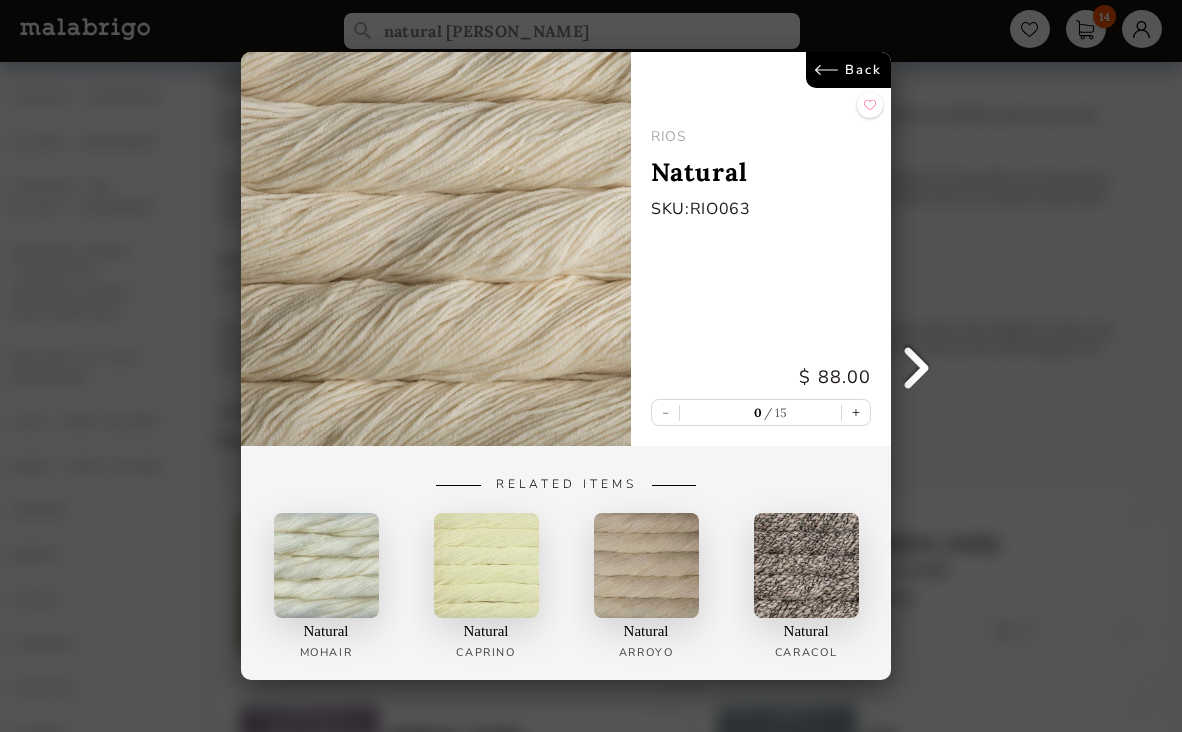 click on "Back" at bounding box center (848, 70) 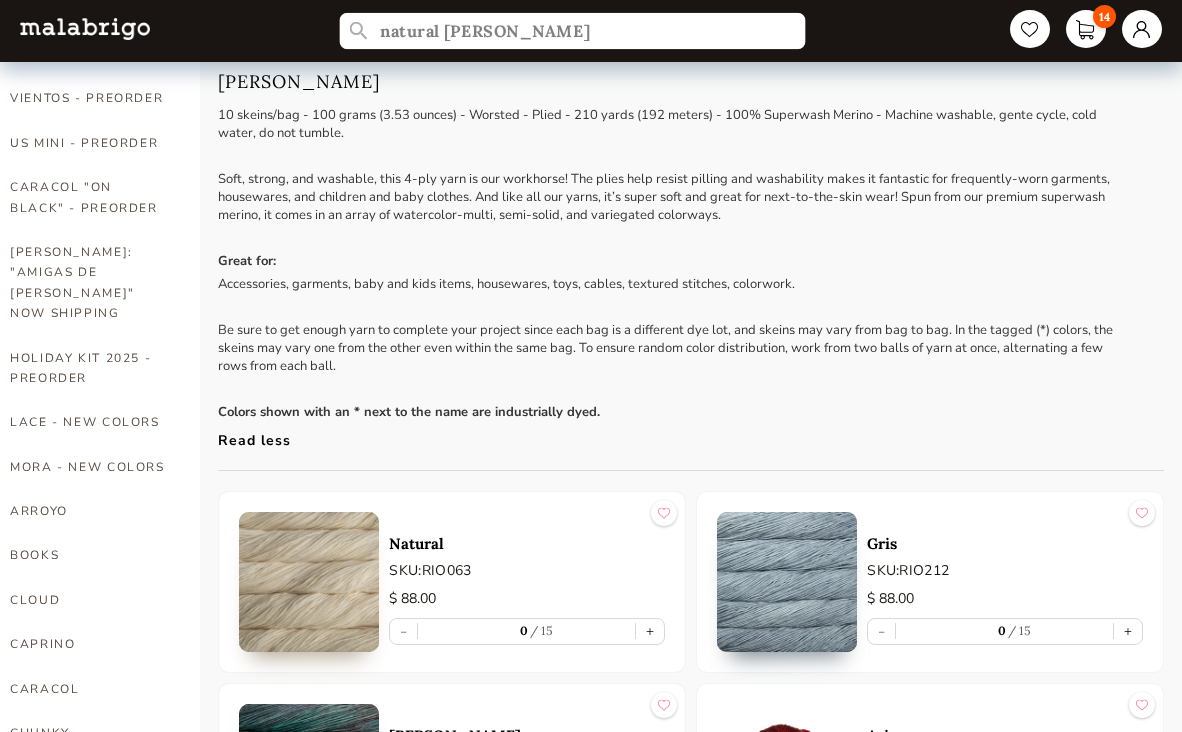 drag, startPoint x: 518, startPoint y: 31, endPoint x: 346, endPoint y: 39, distance: 172.18594 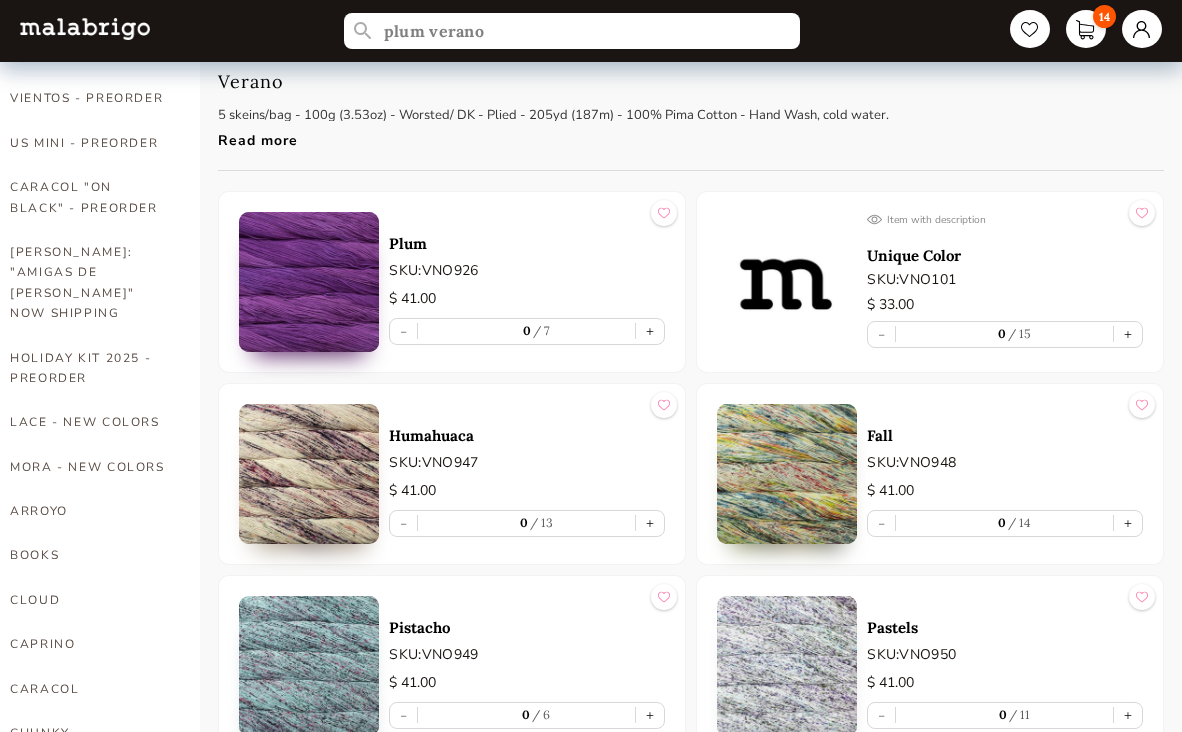 click on "Read more" at bounding box center [553, 135] 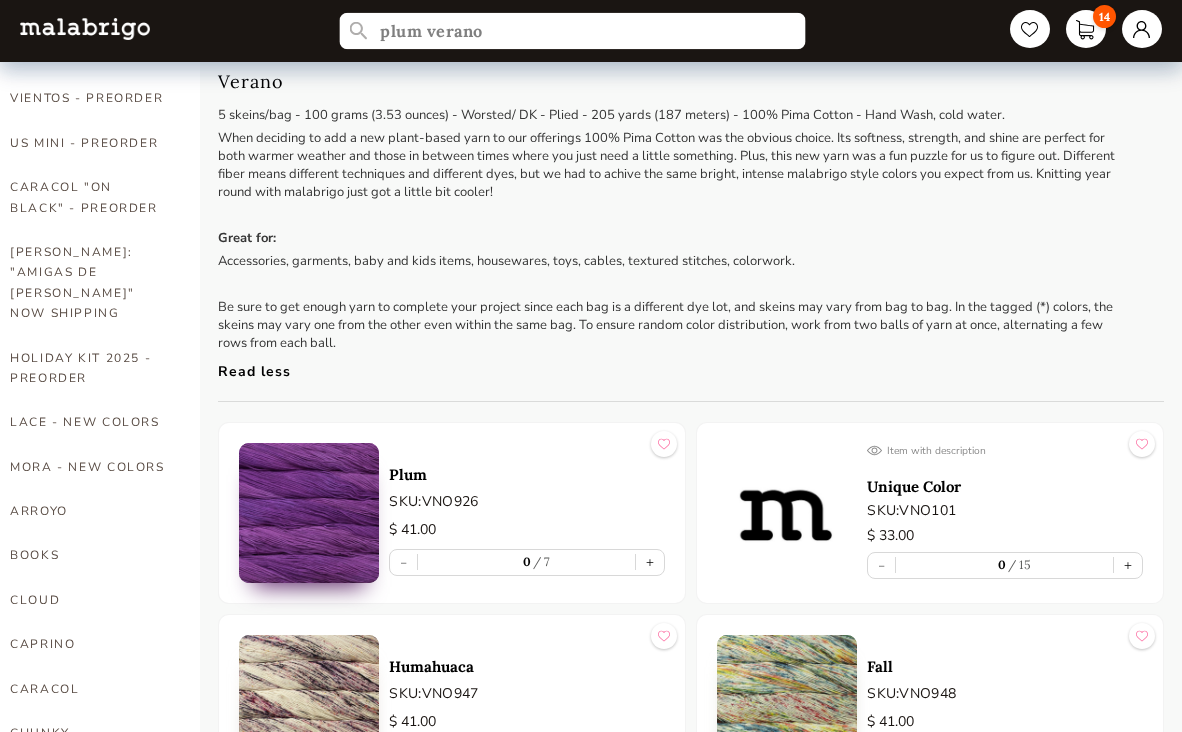 drag, startPoint x: 371, startPoint y: 59, endPoint x: 323, endPoint y: 32, distance: 55.072678 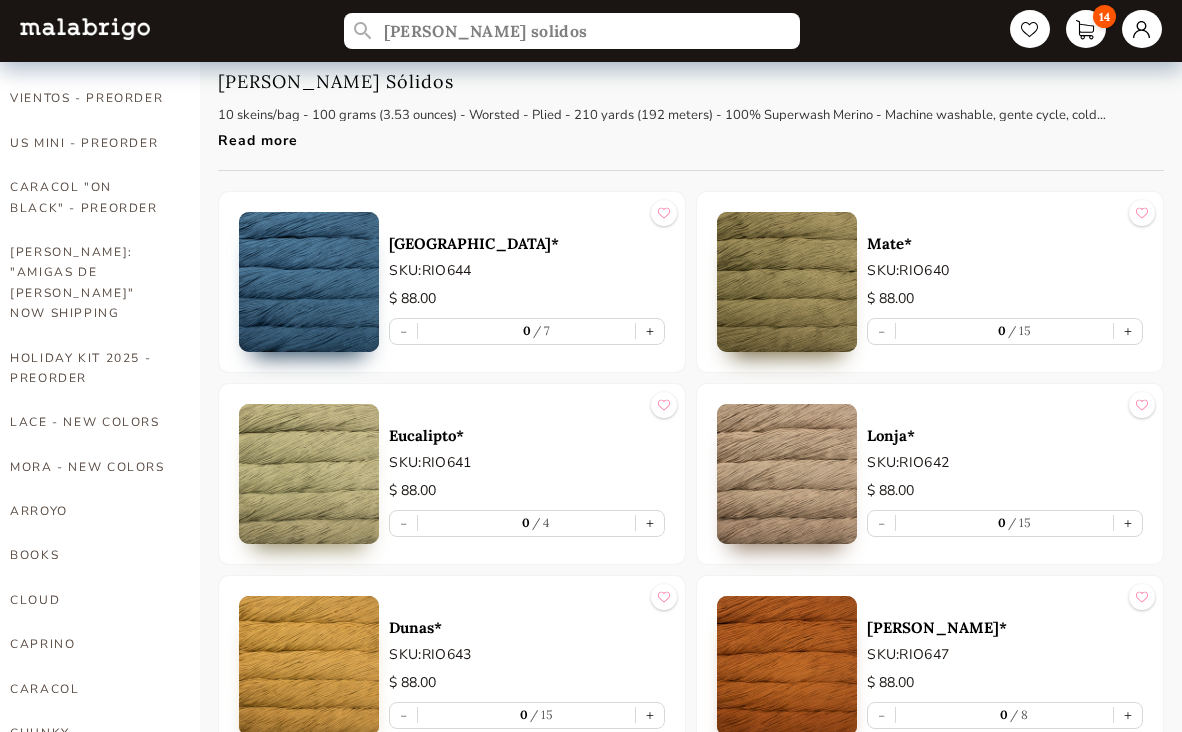 click on "Read more" at bounding box center [676, 135] 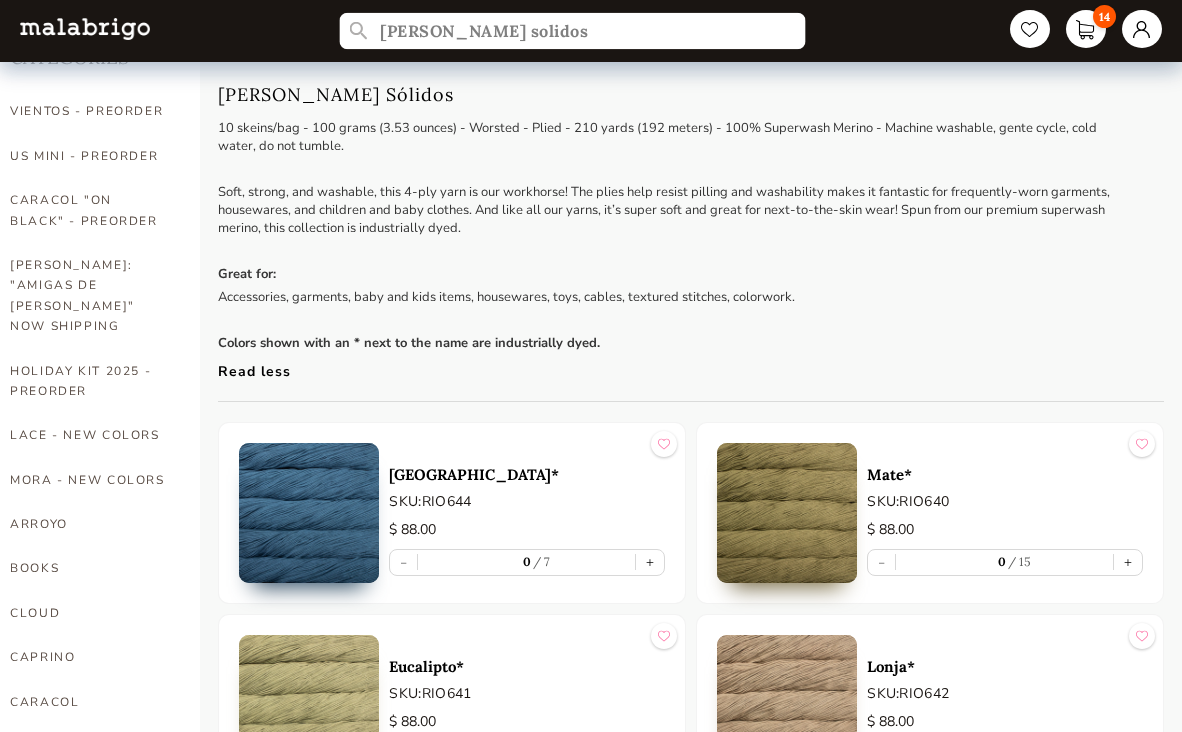 drag, startPoint x: 517, startPoint y: 23, endPoint x: 356, endPoint y: 19, distance: 161.04968 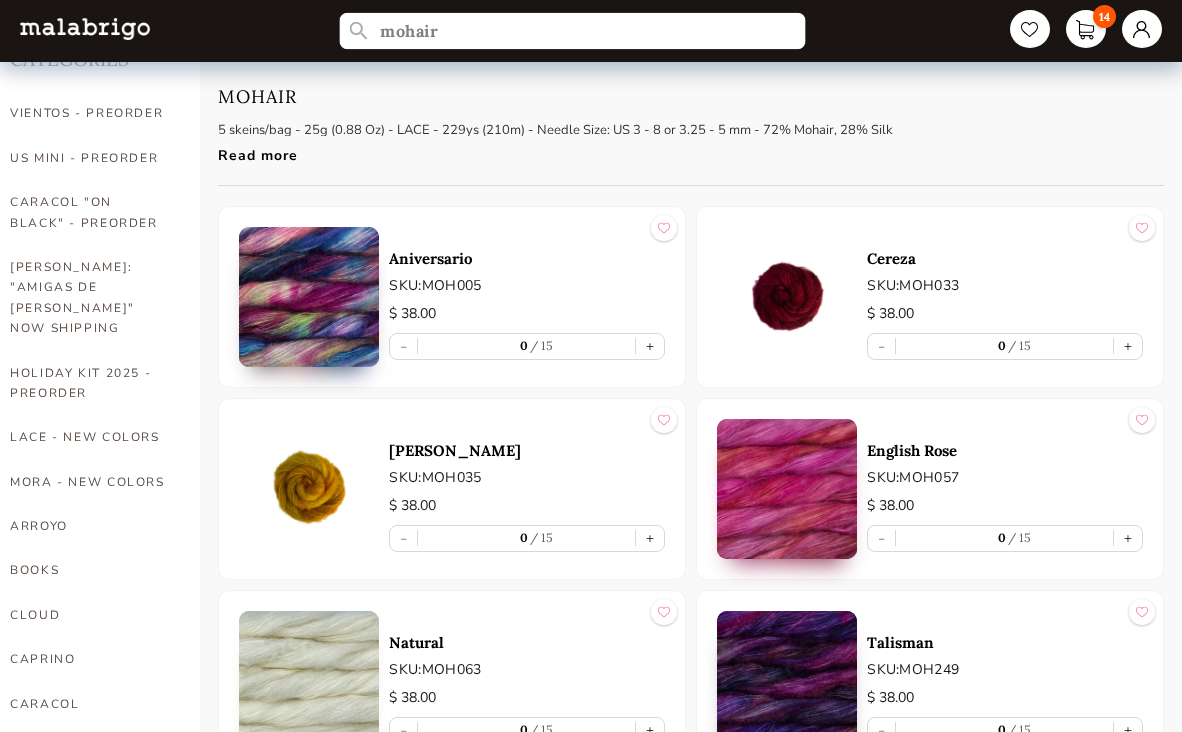 type on "mohair" 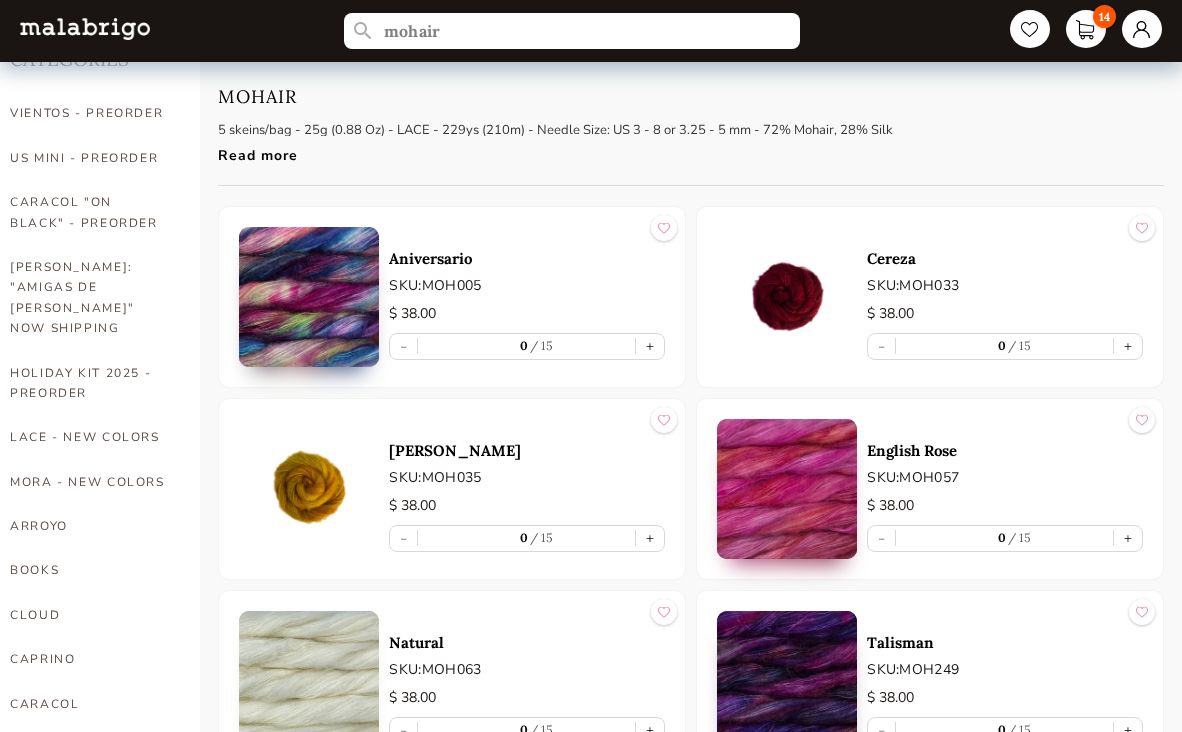 click on "Read more" at bounding box center [555, 150] 